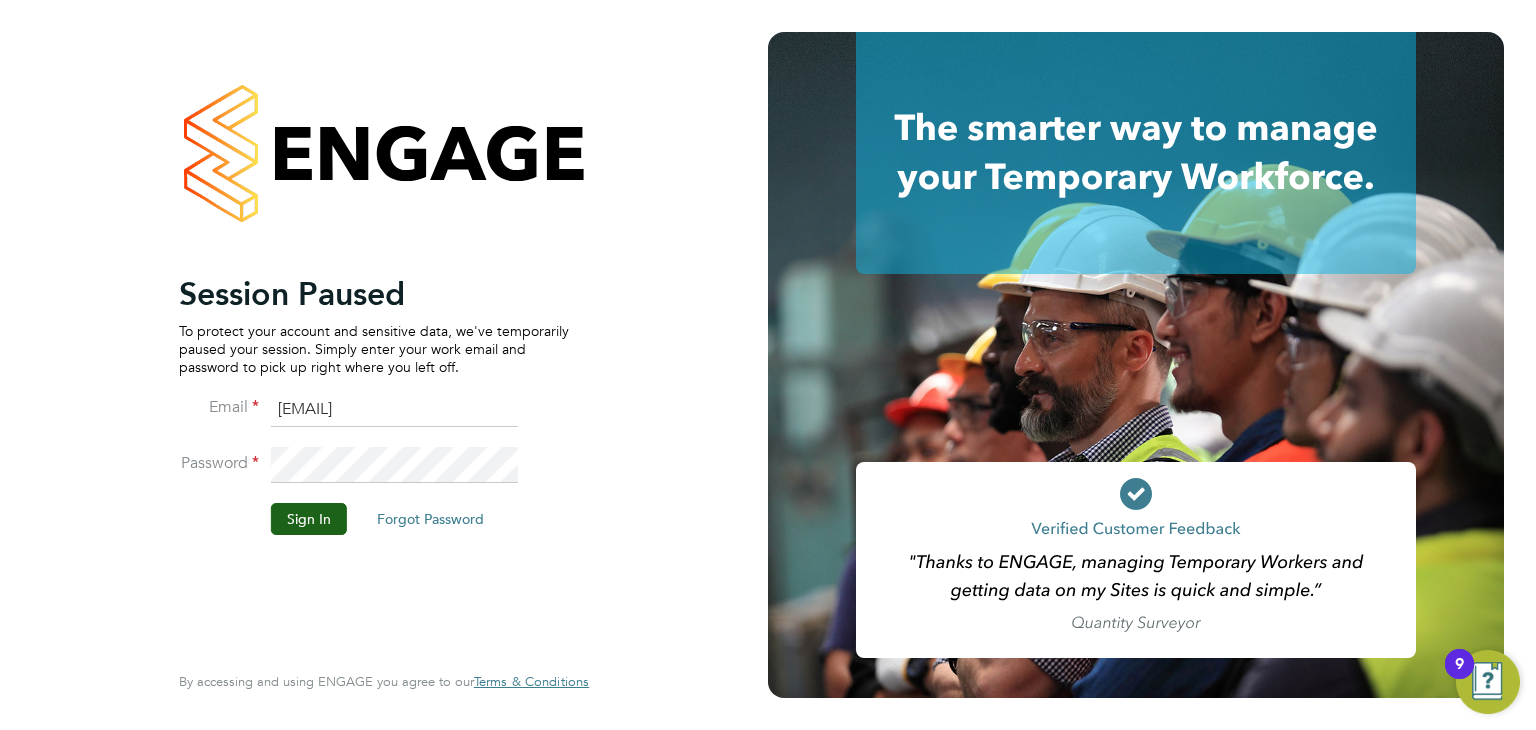 scroll, scrollTop: 0, scrollLeft: 0, axis: both 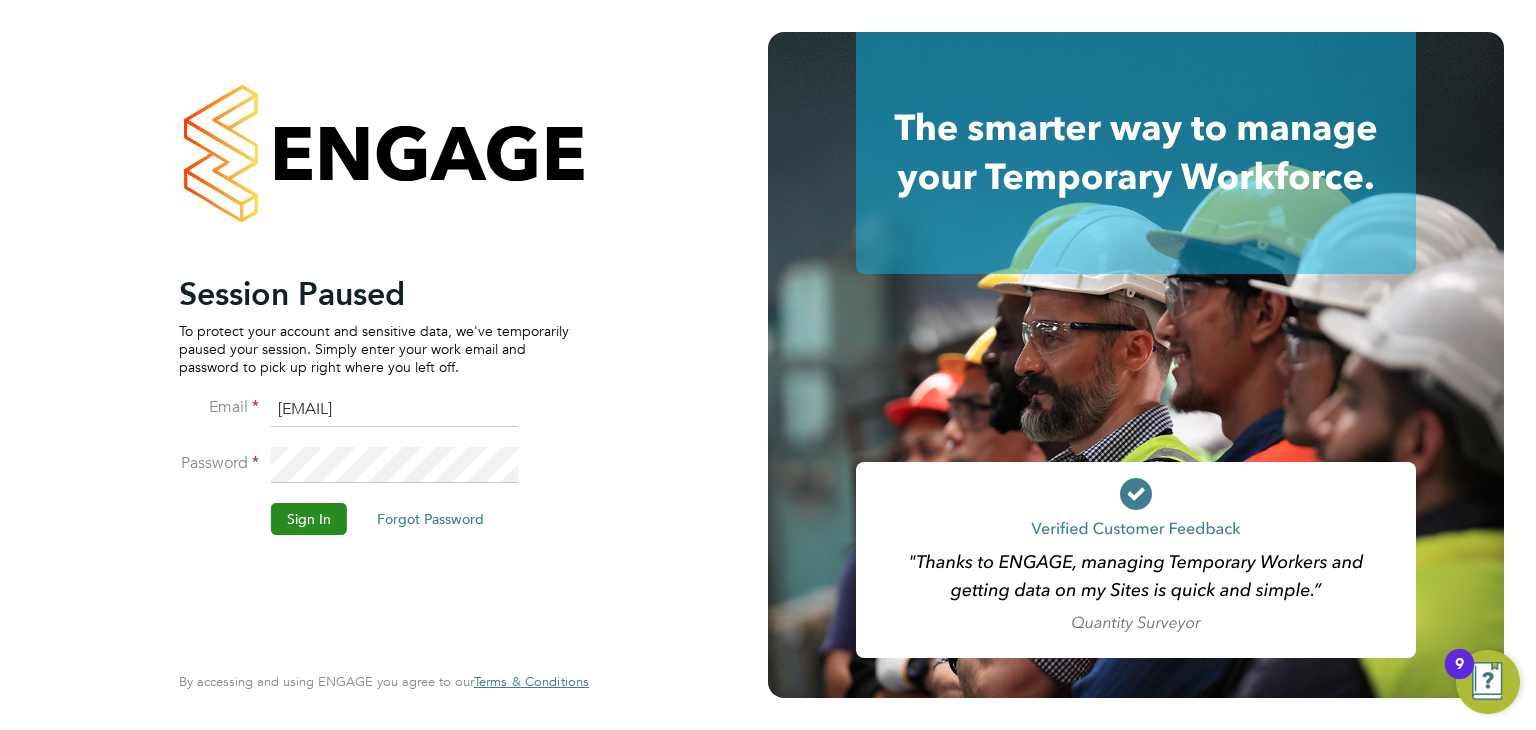click on "Sign In" 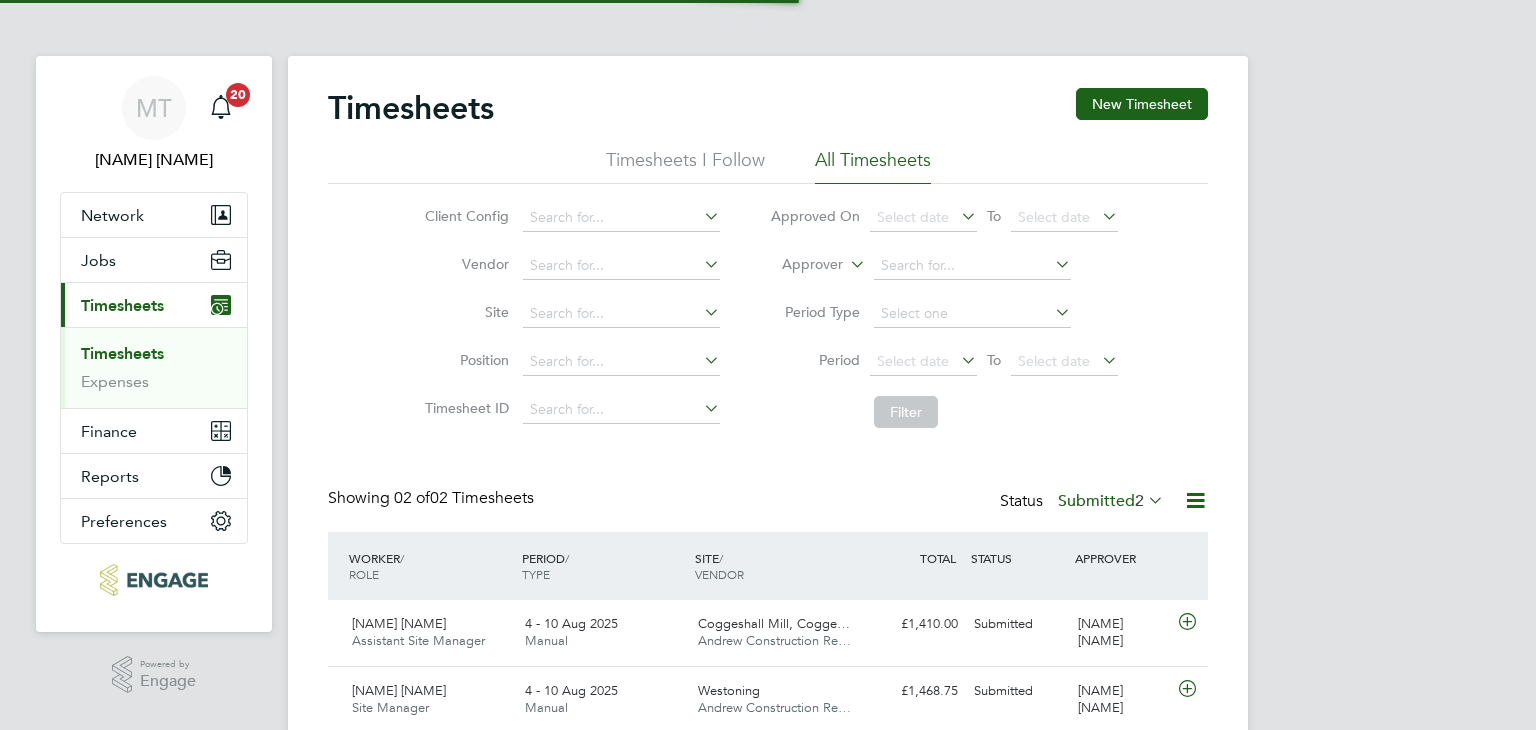 scroll, scrollTop: 0, scrollLeft: 0, axis: both 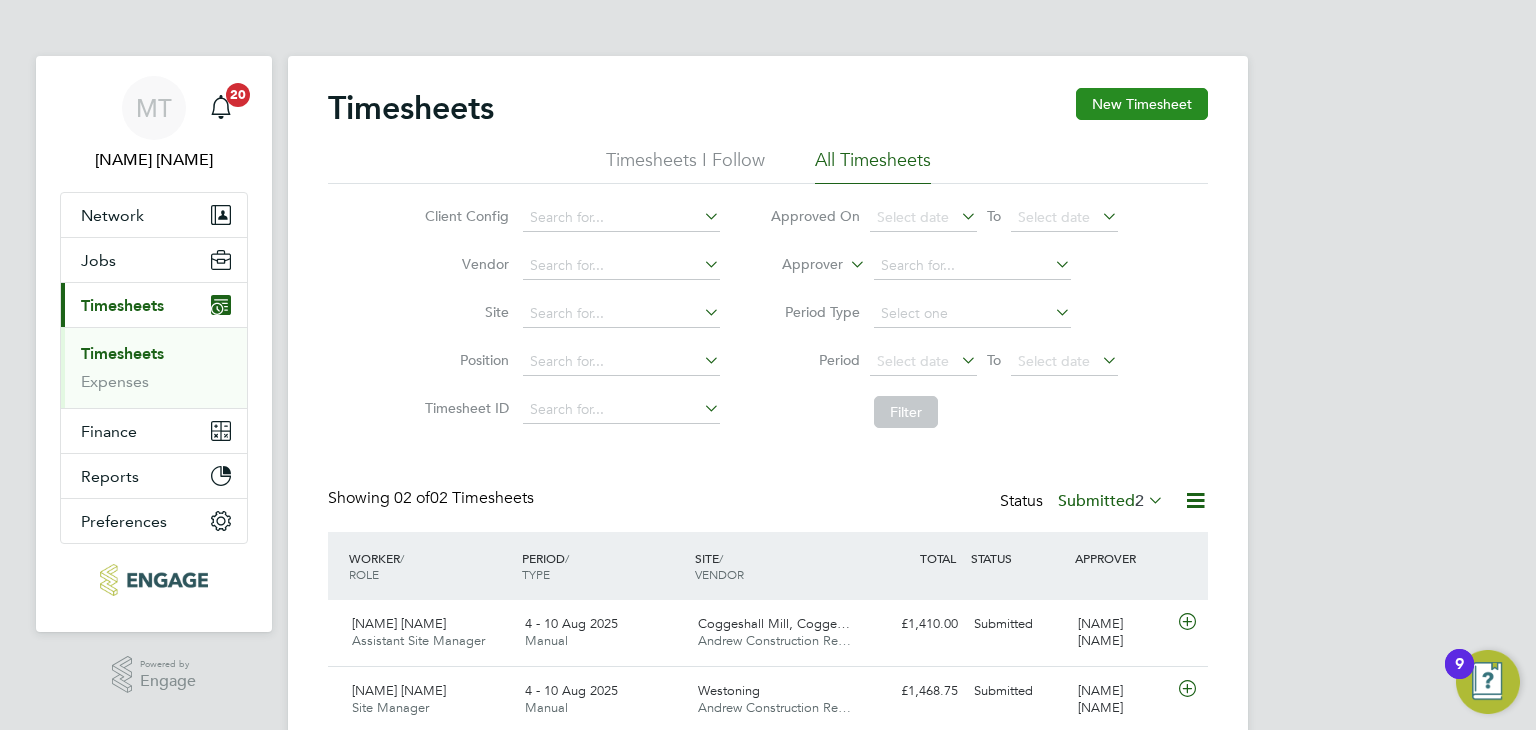 click on "New Timesheet" 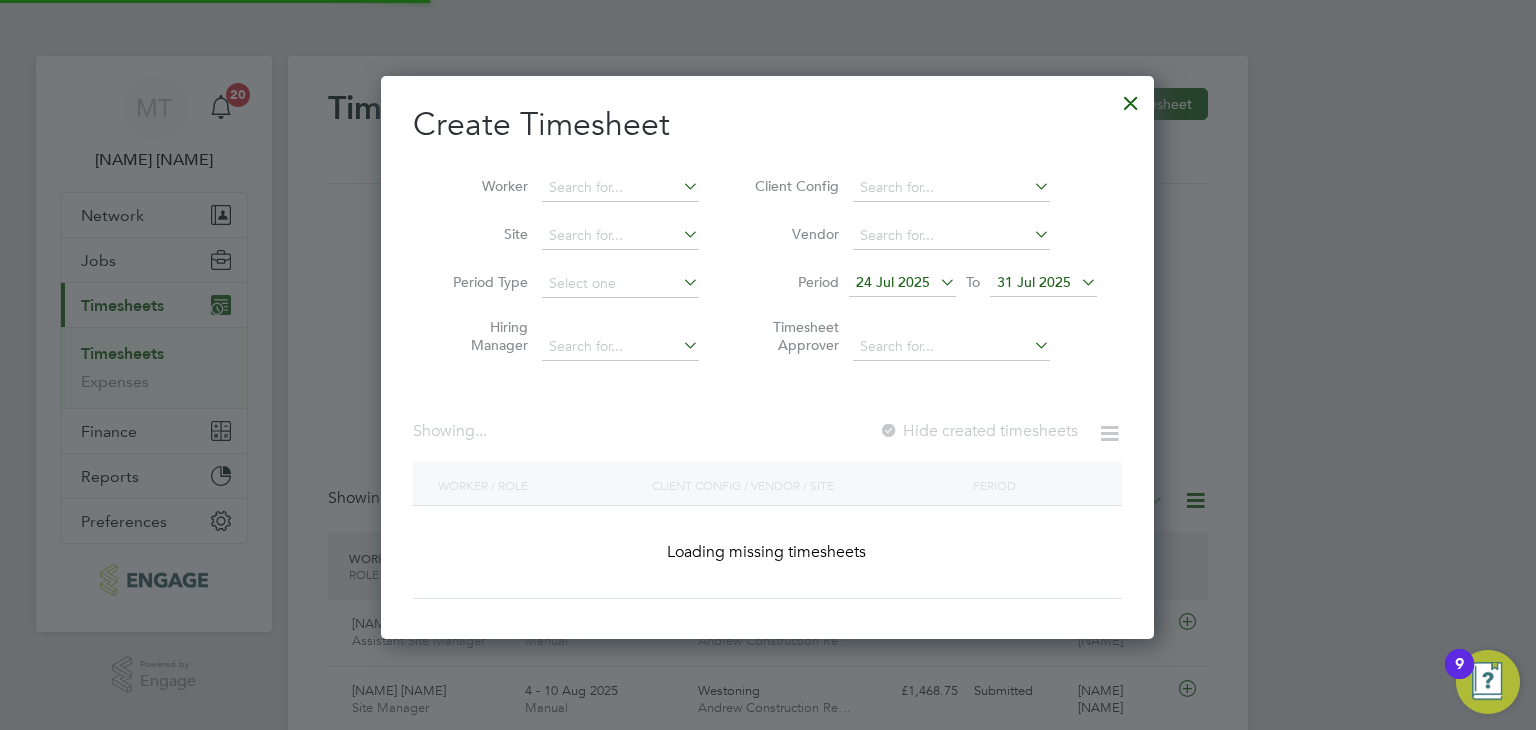 scroll, scrollTop: 10, scrollLeft: 10, axis: both 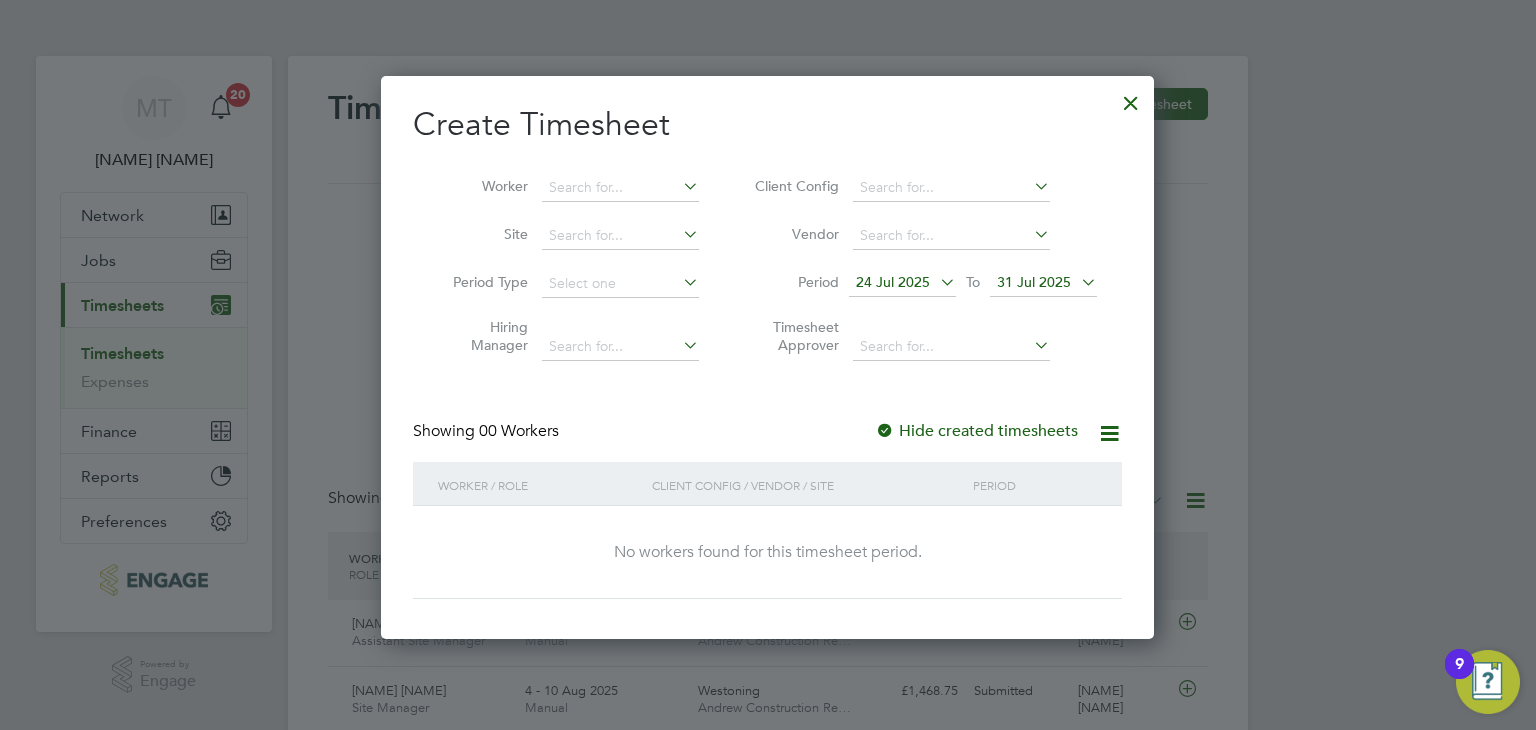 click on "31 Jul 2025" at bounding box center (1043, 283) 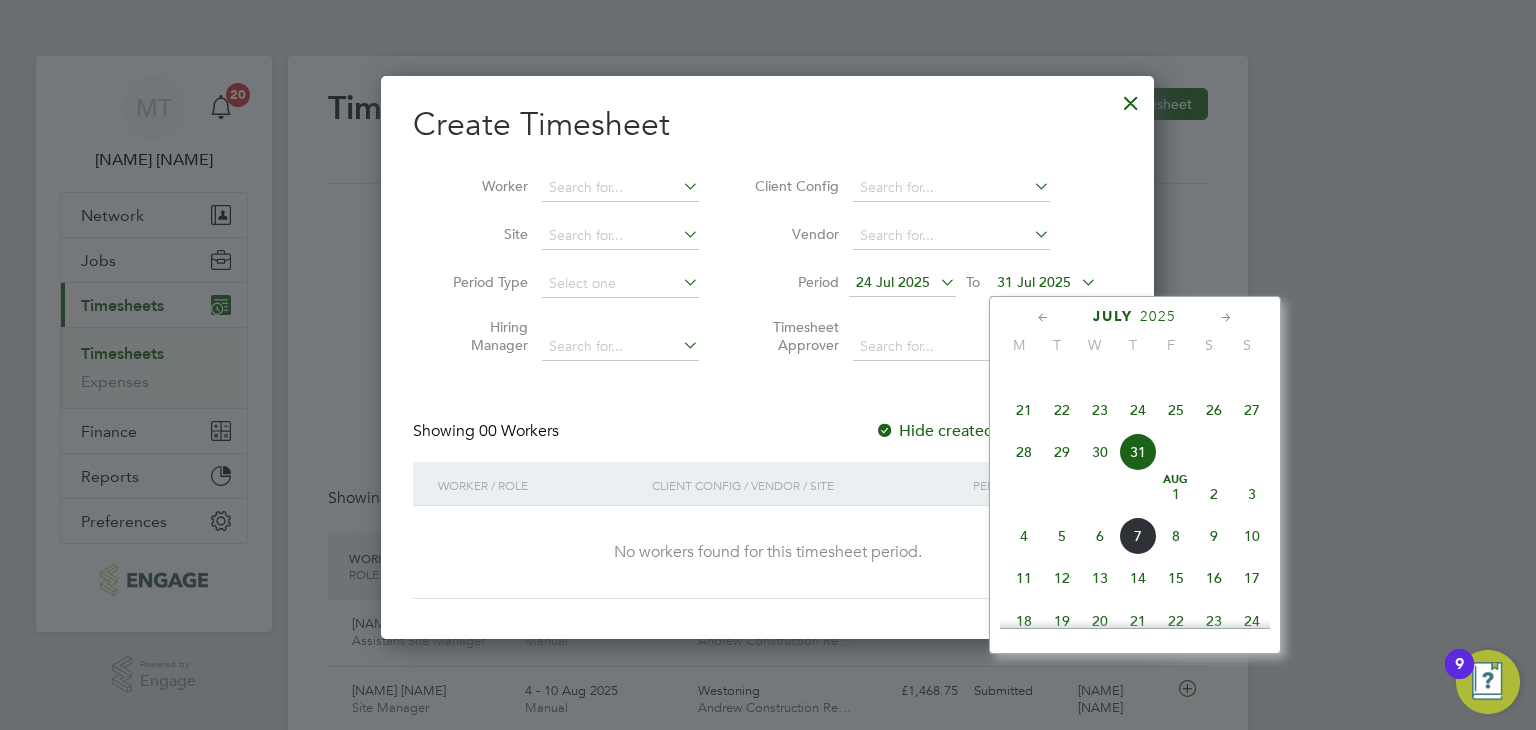 click on "10" 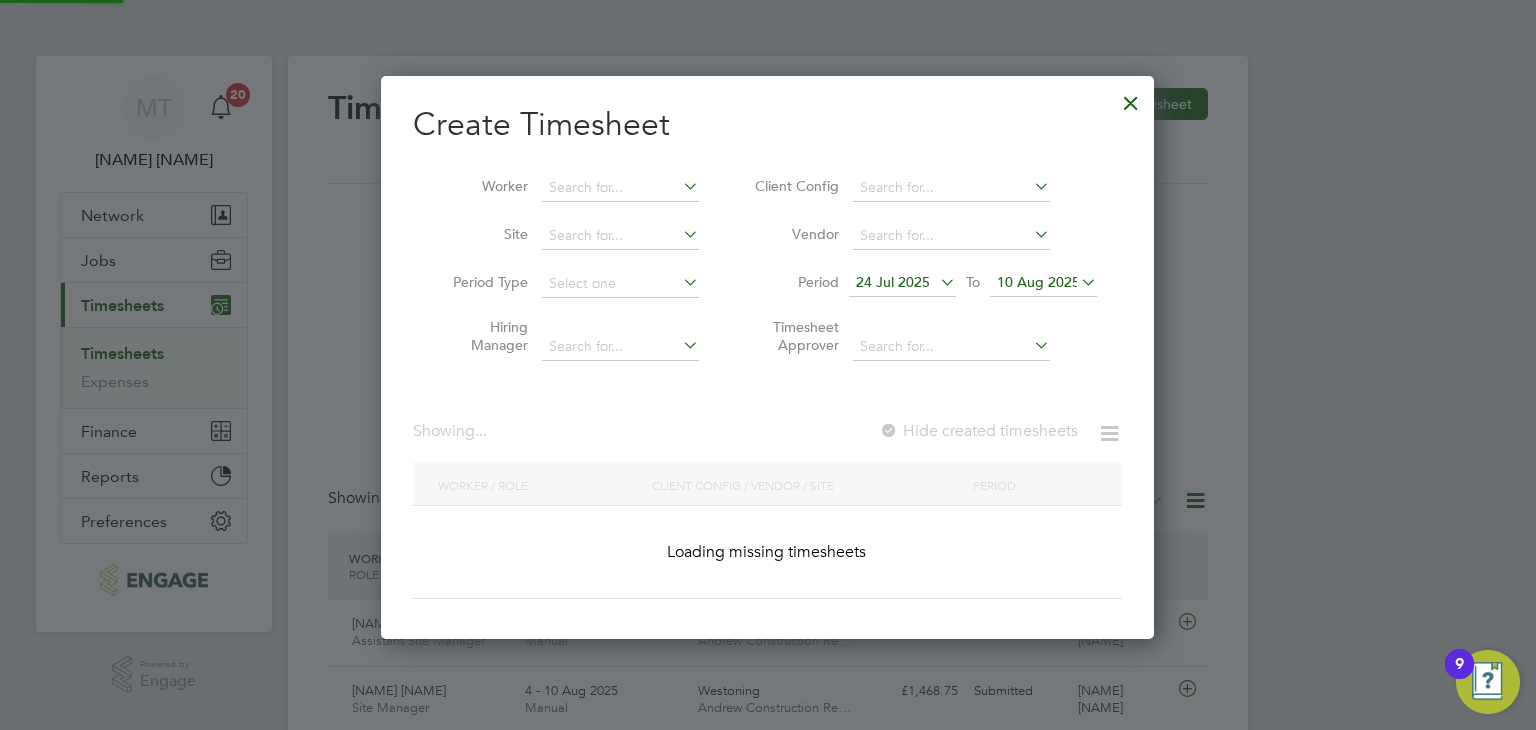 scroll, scrollTop: 10, scrollLeft: 10, axis: both 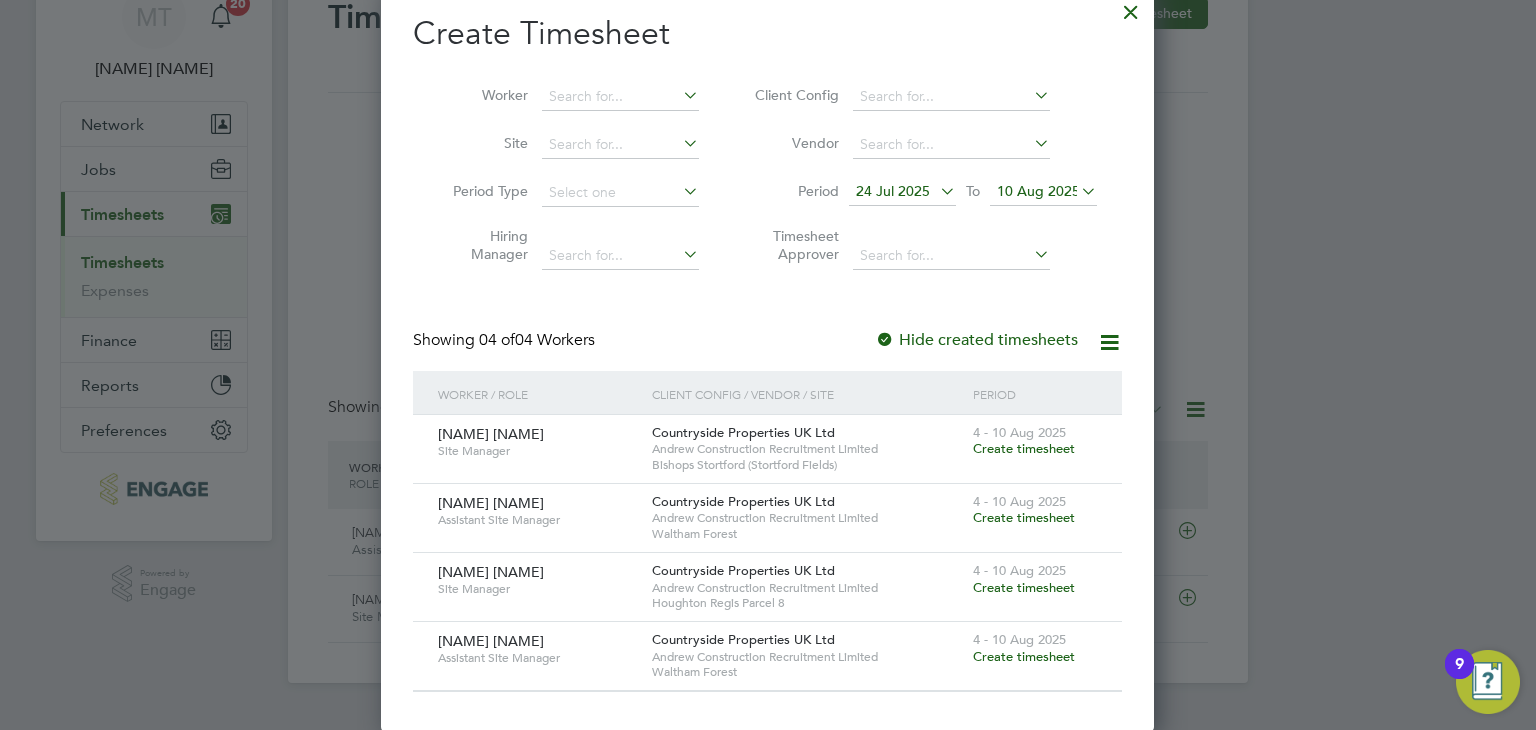 click on "Create timesheet" at bounding box center (1024, 517) 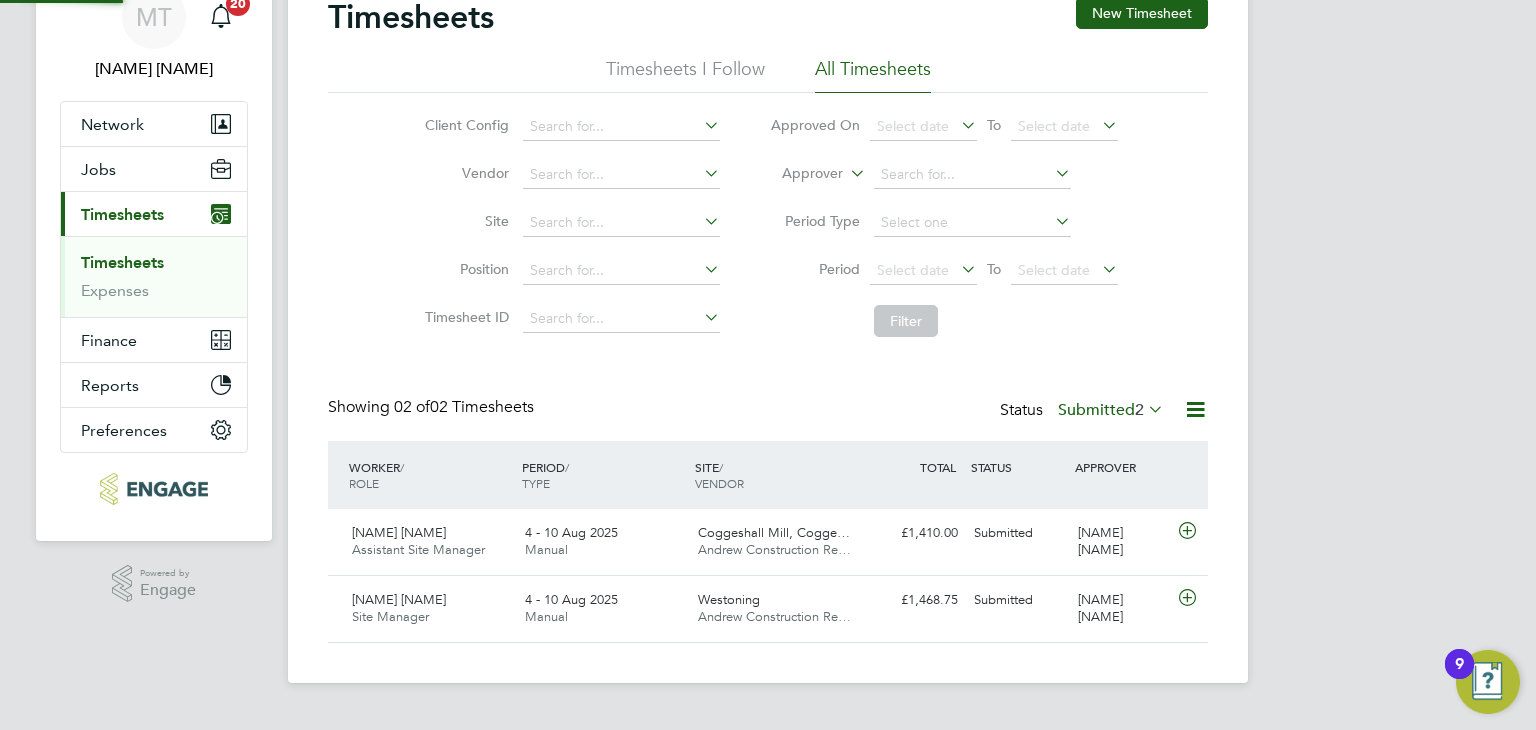 scroll, scrollTop: 33, scrollLeft: 0, axis: vertical 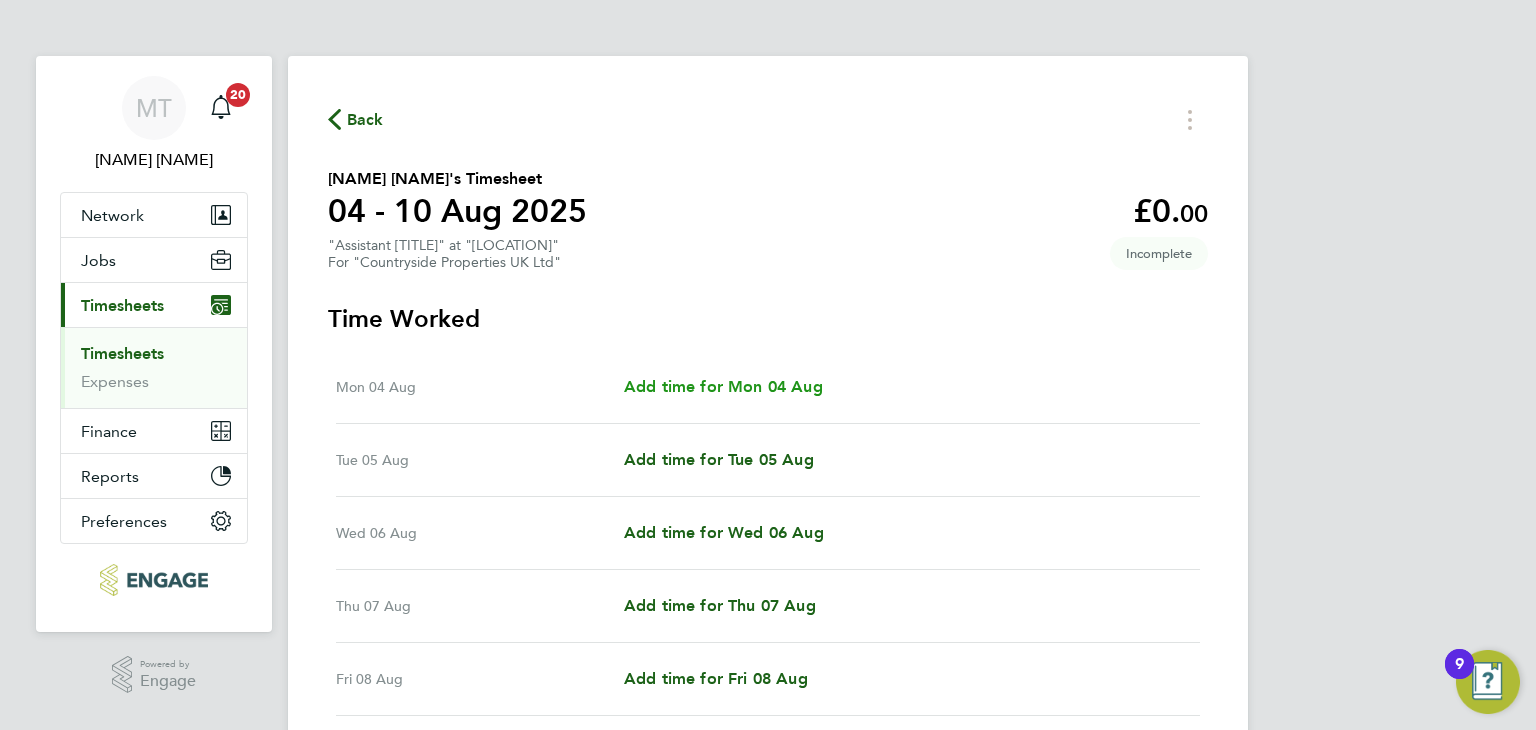 click on "Add time for Mon 04 Aug" at bounding box center [723, 386] 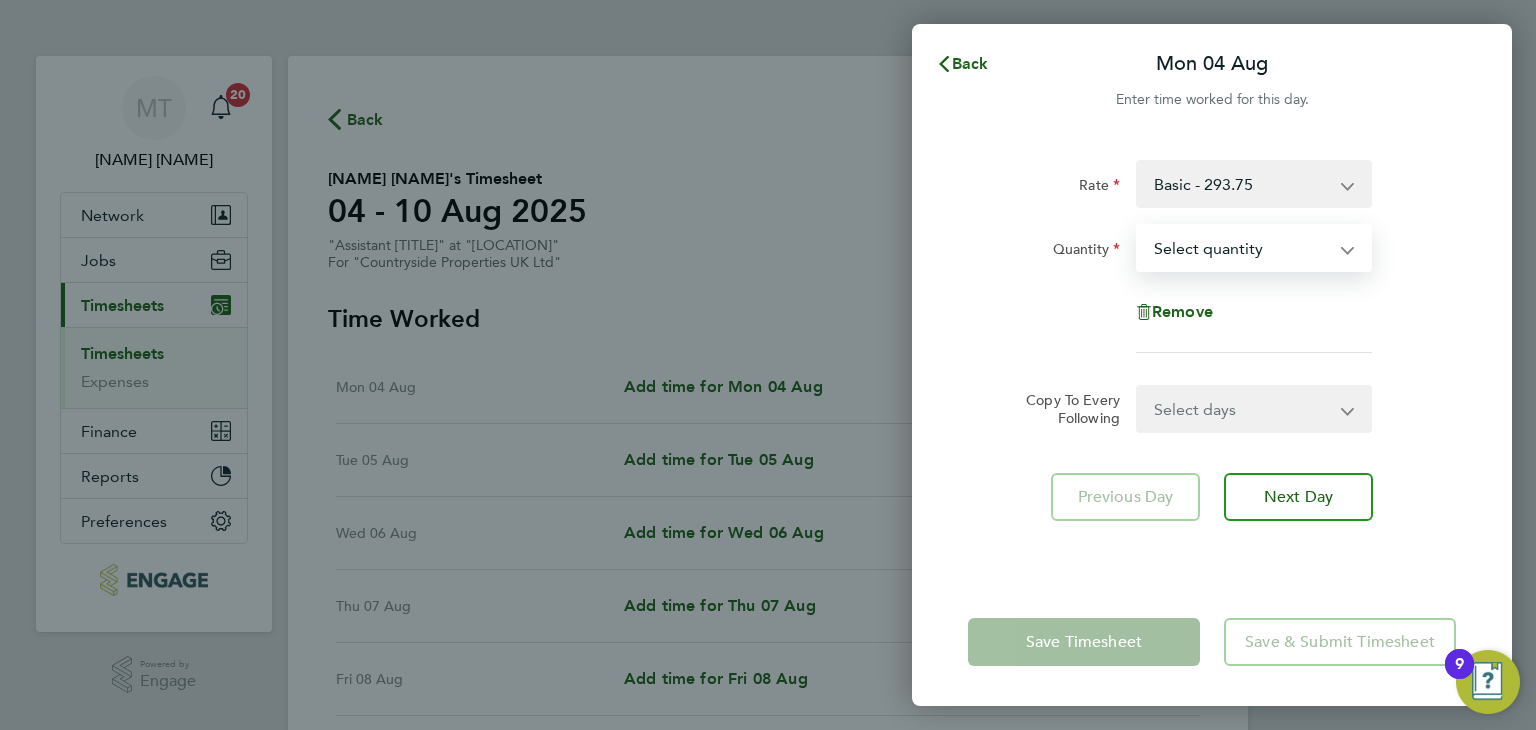 drag, startPoint x: 1276, startPoint y: 261, endPoint x: 1269, endPoint y: 269, distance: 10.630146 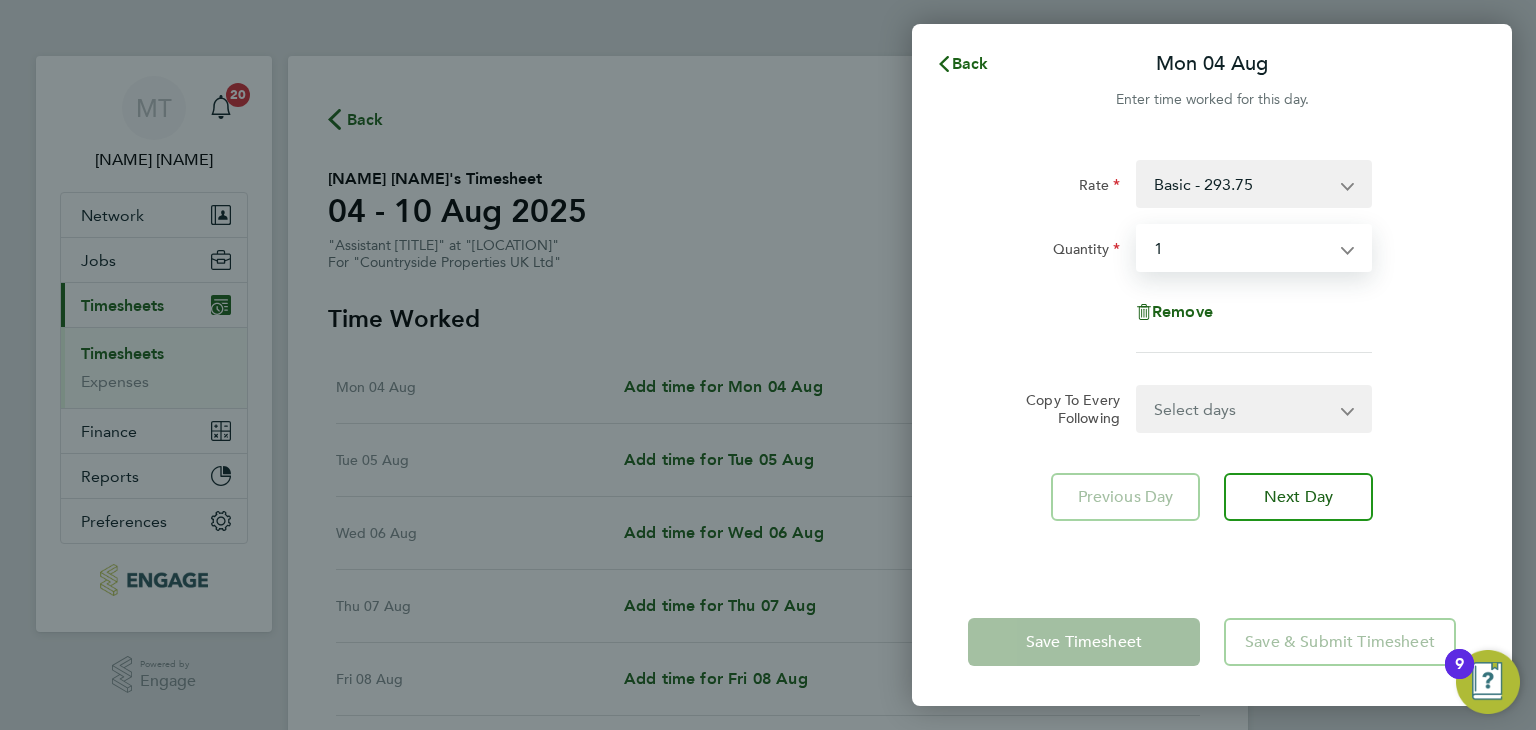 click on "Select quantity   0.5   1" at bounding box center (1242, 248) 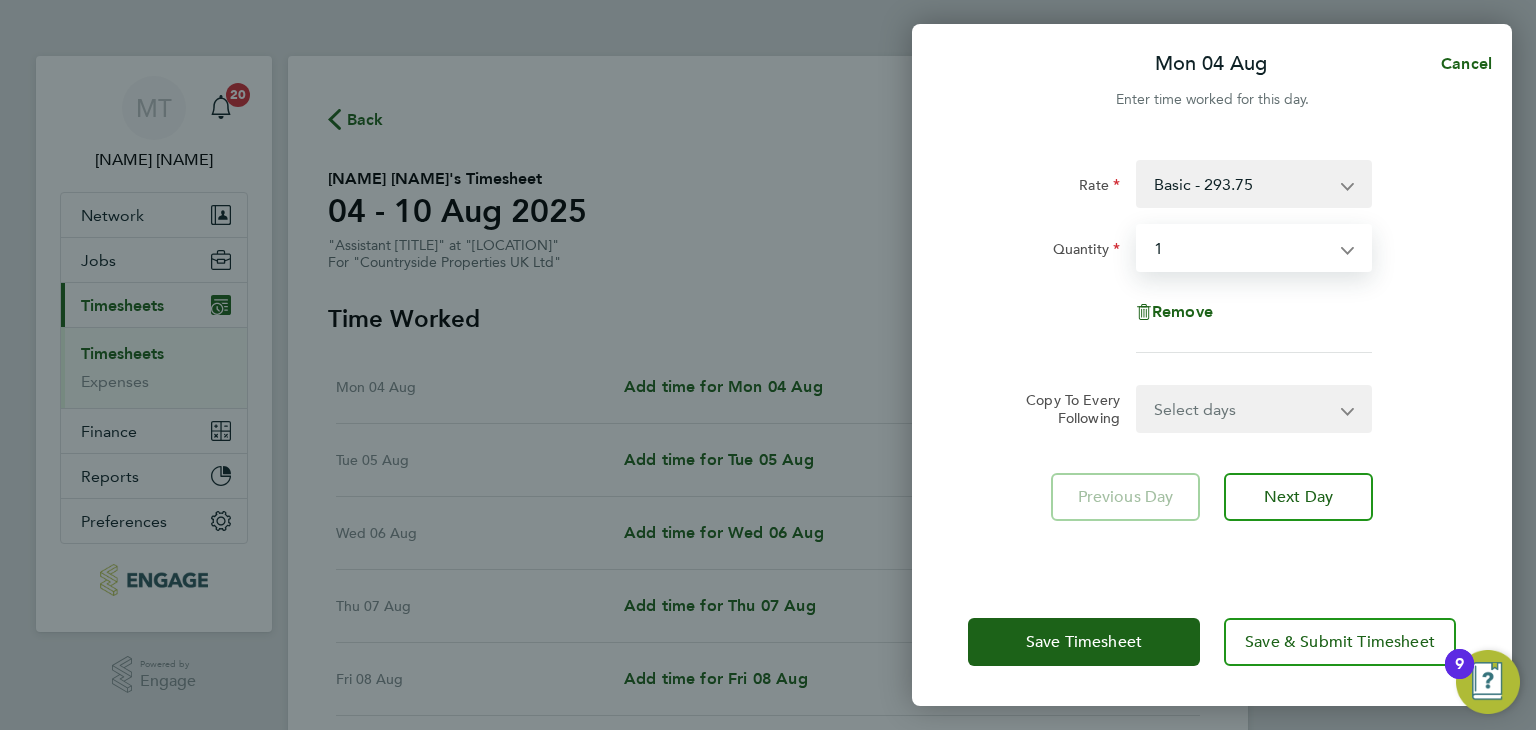 drag, startPoint x: 1216, startPoint y: 406, endPoint x: 1213, endPoint y: 416, distance: 10.440307 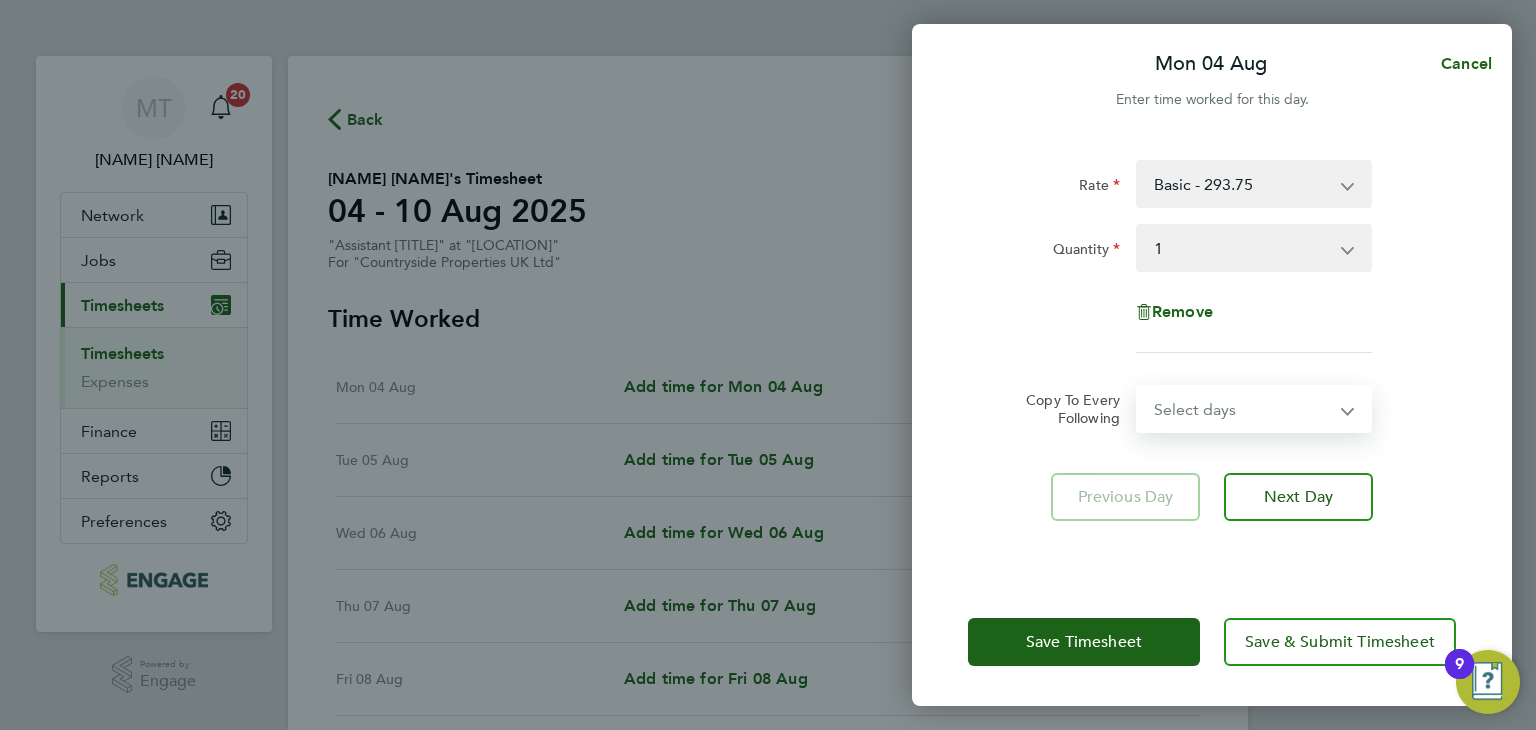 select on "WEEKDAY" 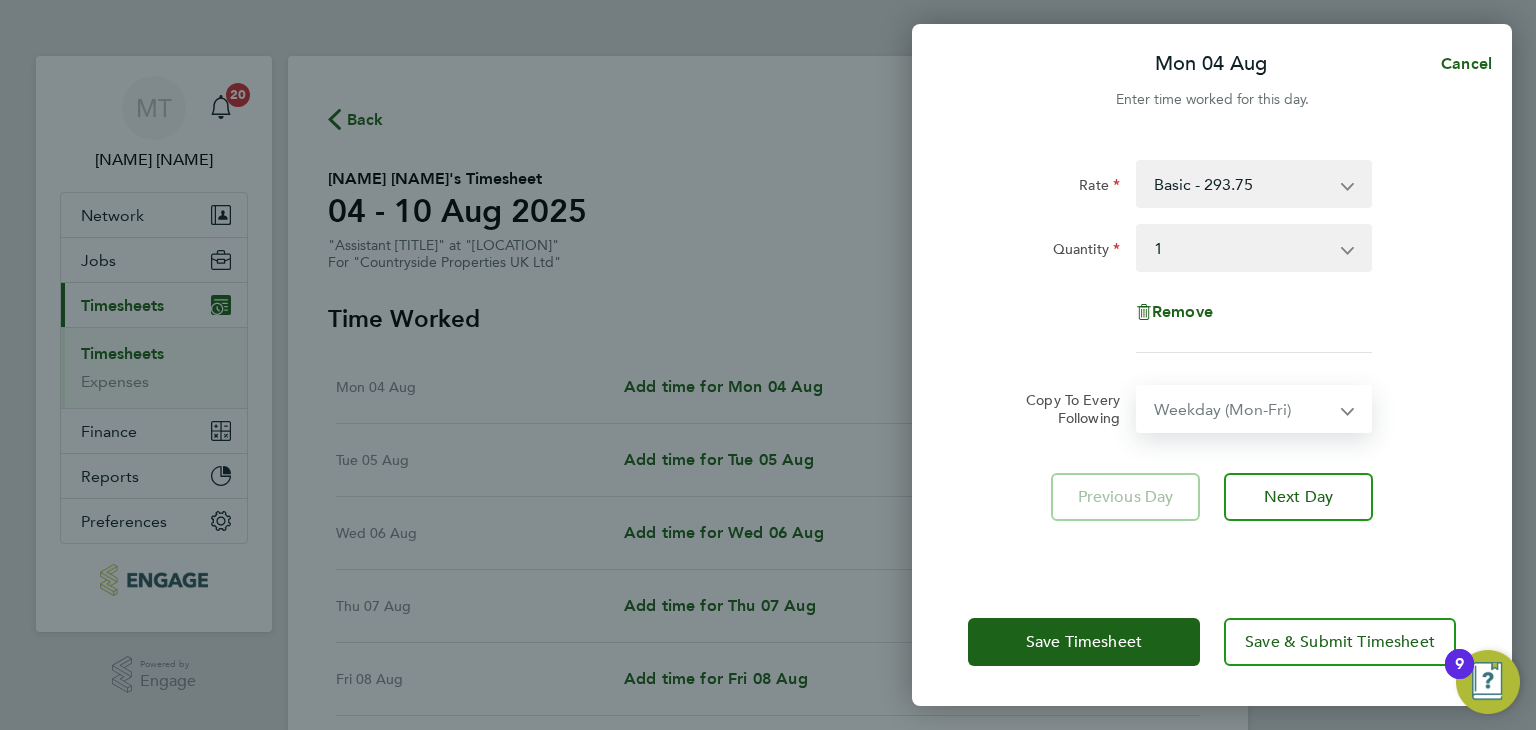 click on "Select days   Day   Weekday (Mon-Fri)   Weekend (Sat-Sun)   Tuesday   Wednesday   Thursday   Friday   Saturday   Sunday" at bounding box center (1243, 409) 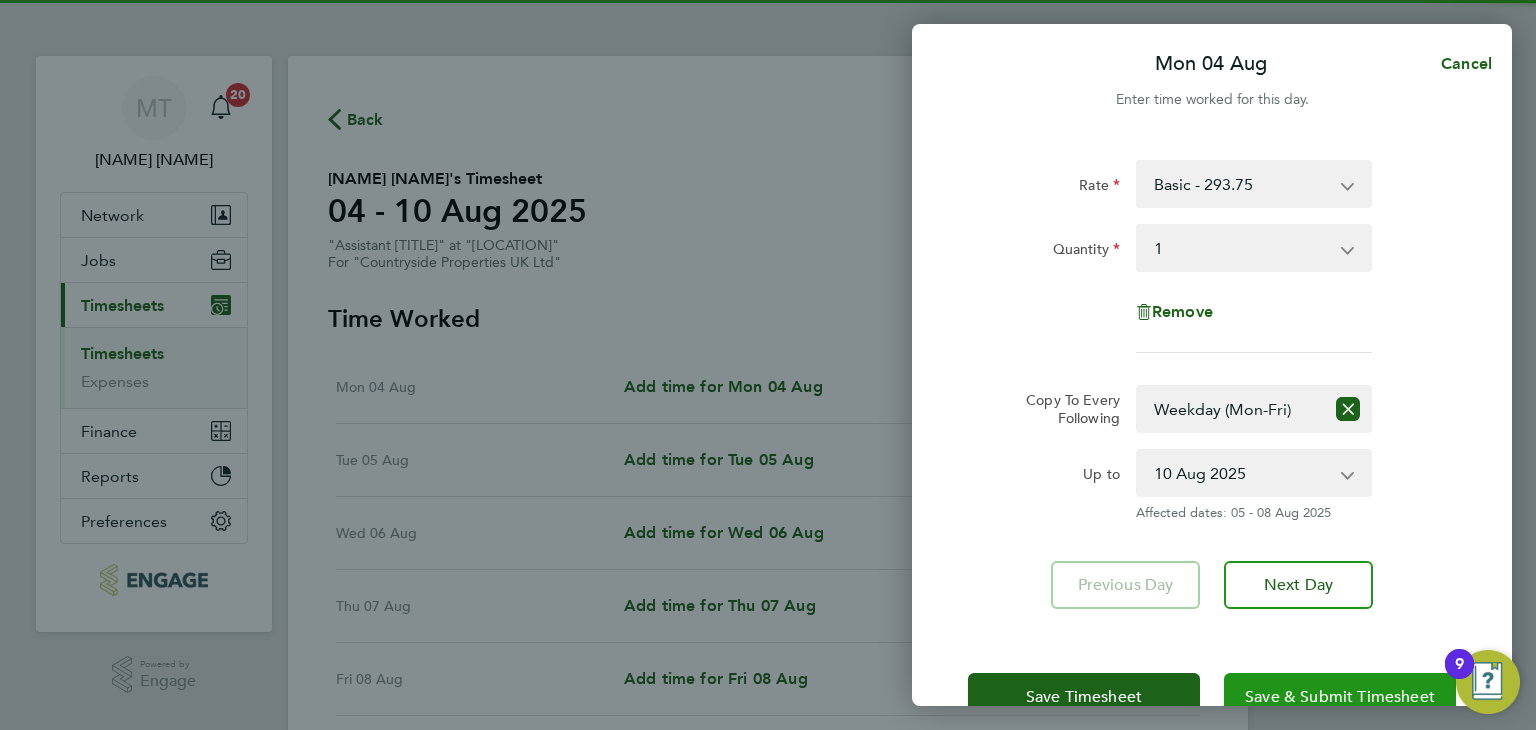 click on "Save & Submit Timesheet" 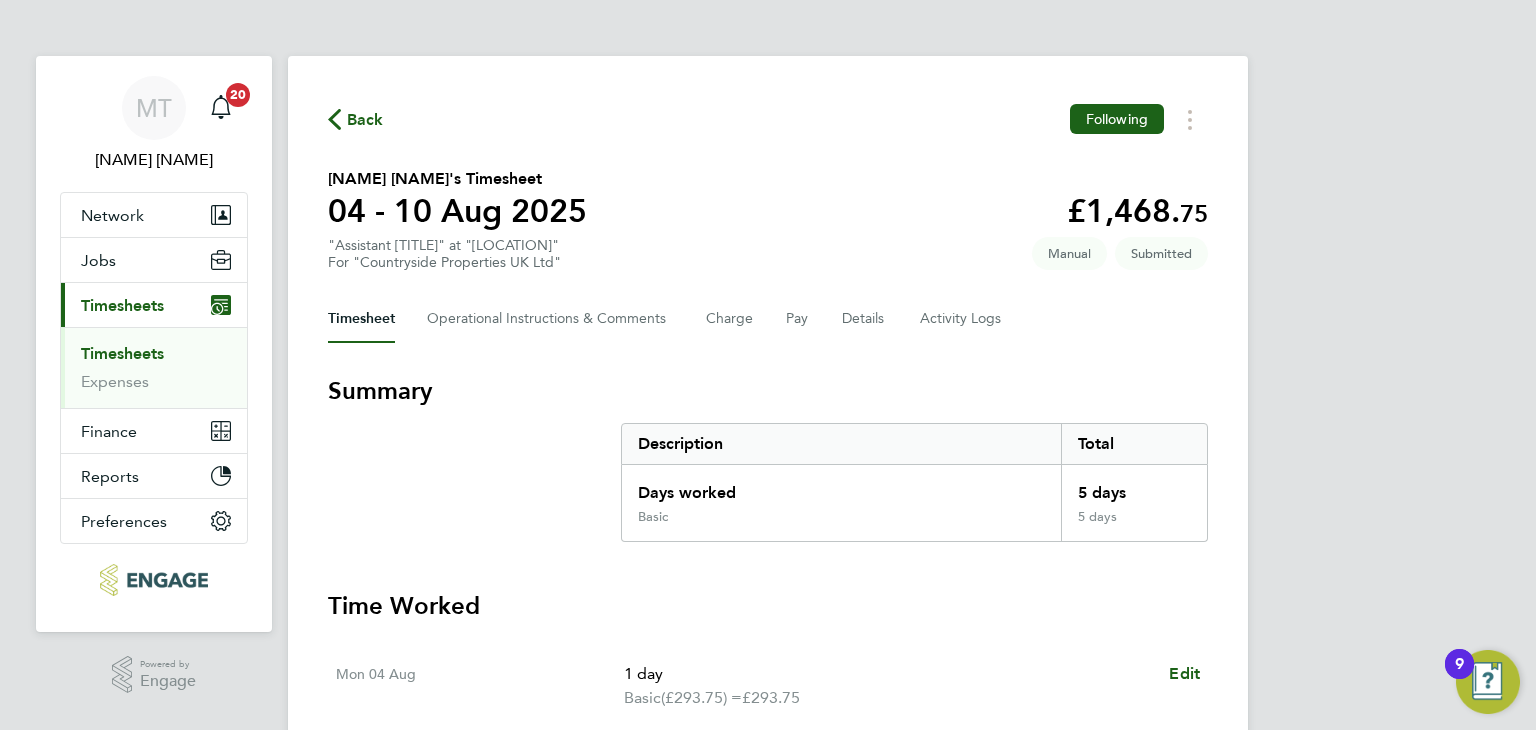 click on "Back" 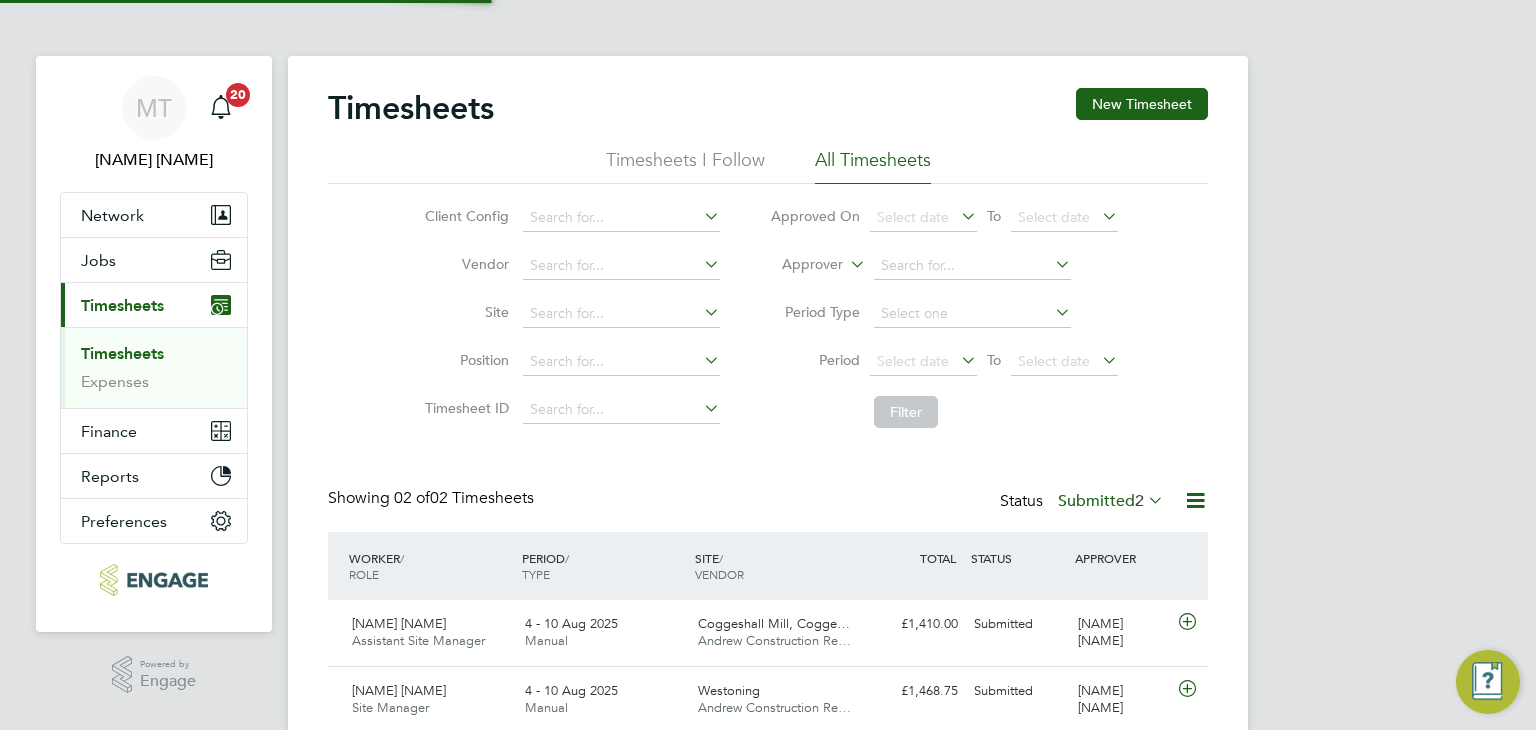 scroll, scrollTop: 9, scrollLeft: 10, axis: both 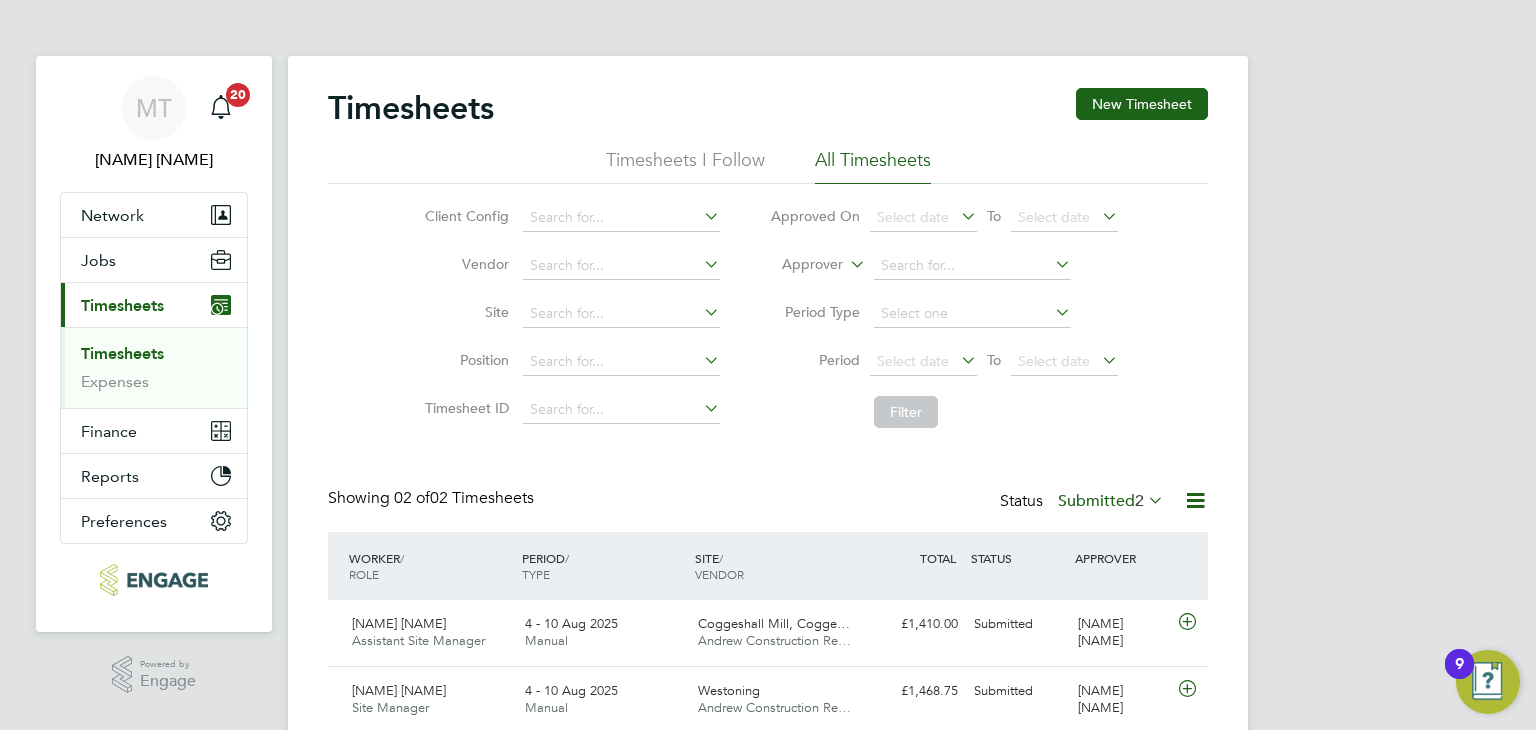 click on "Submitted  2" 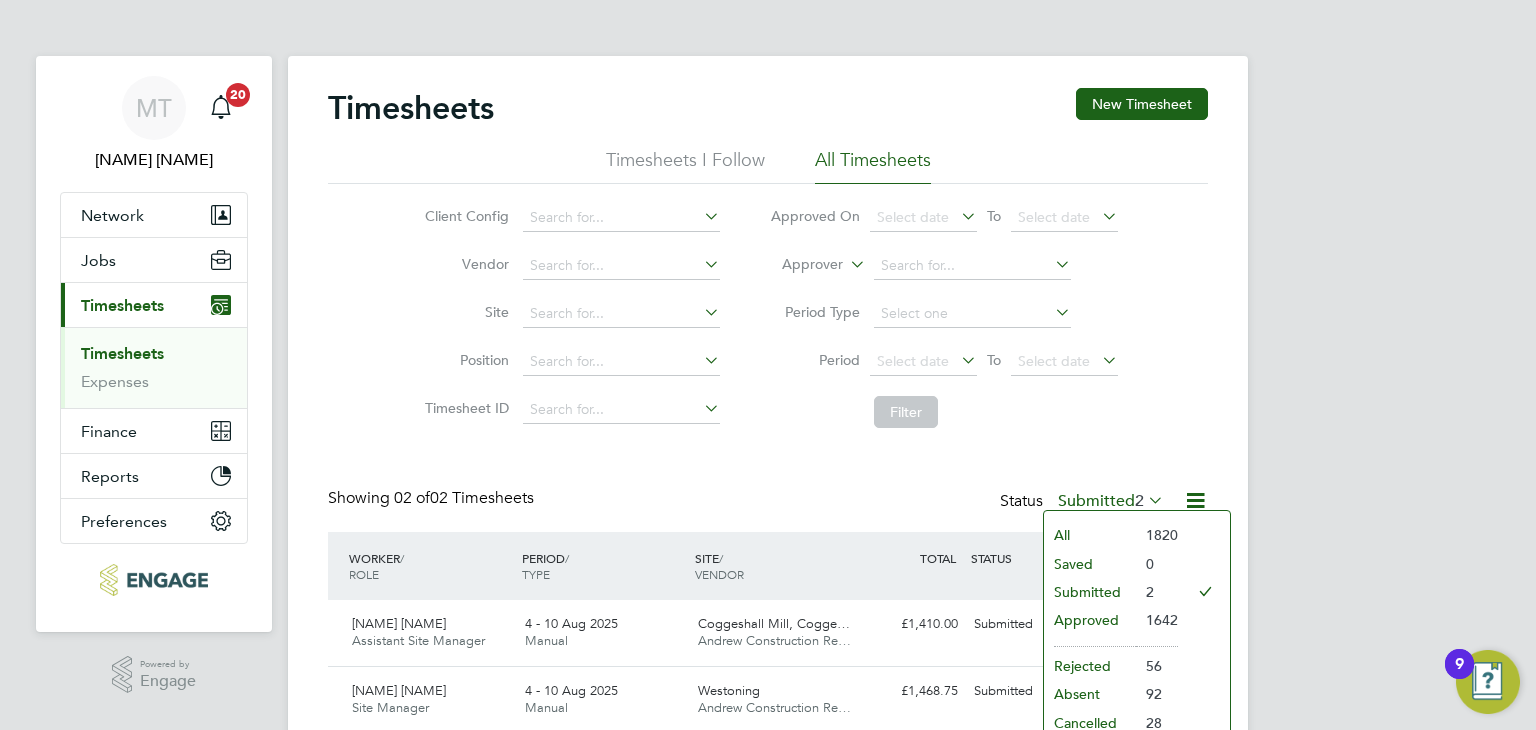 click on "Approved" 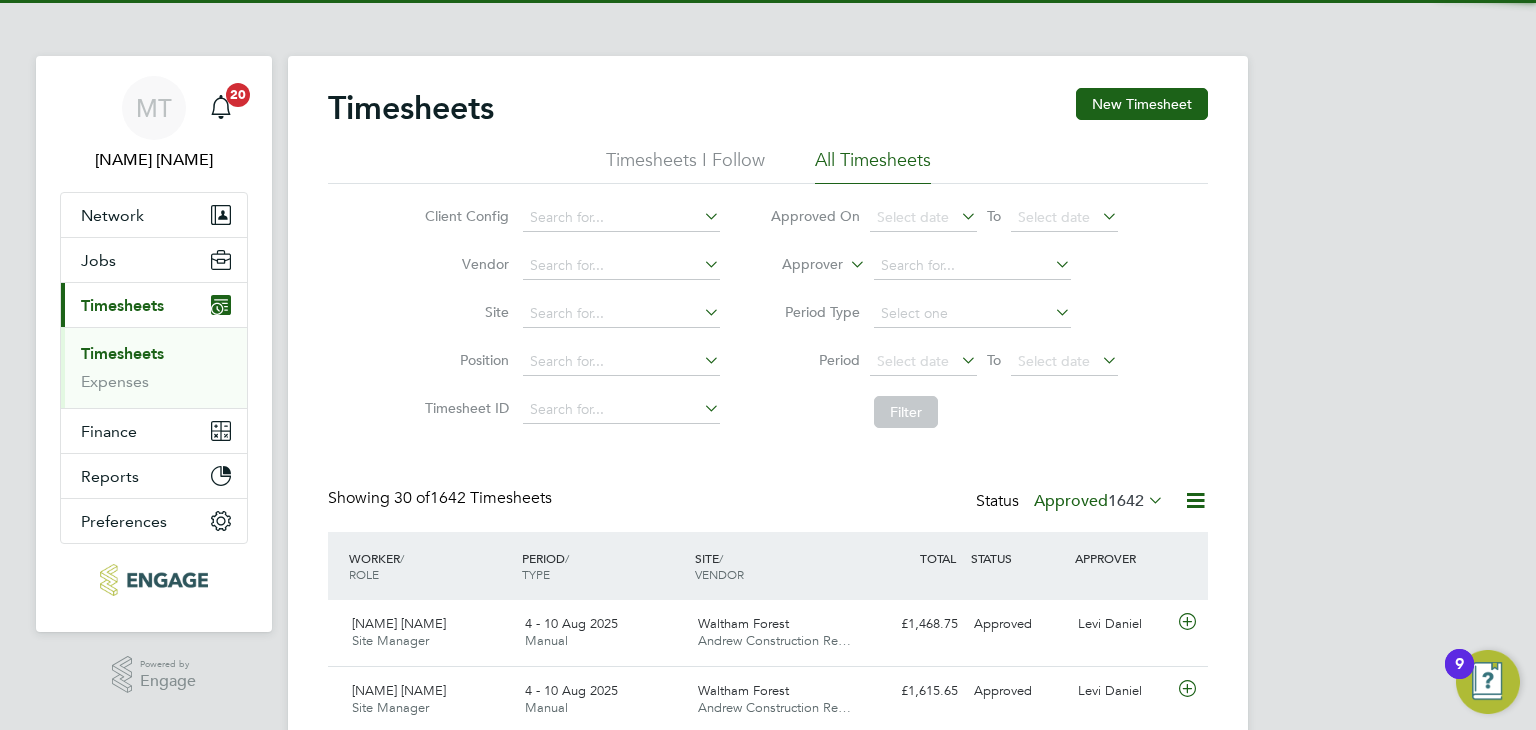 scroll, scrollTop: 9, scrollLeft: 10, axis: both 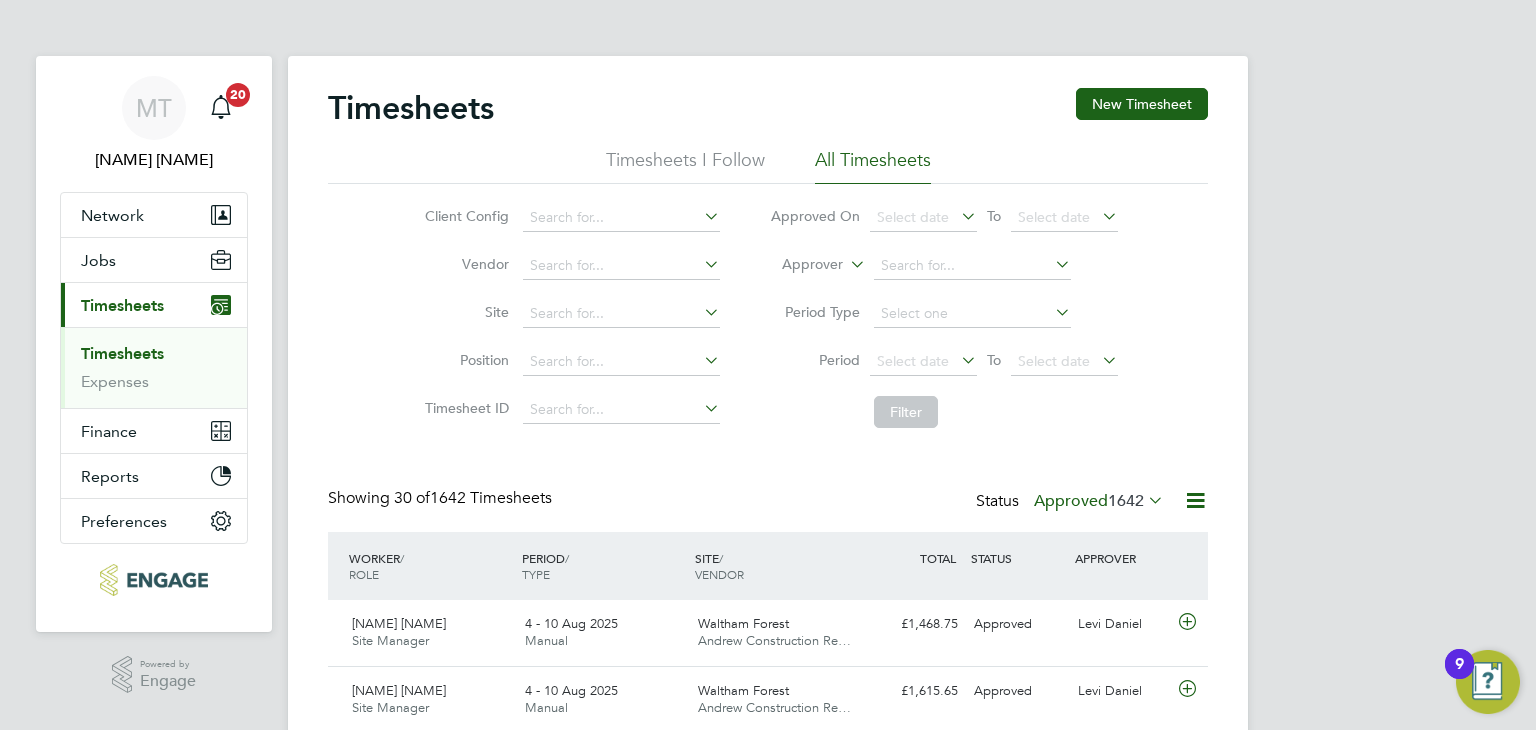 click 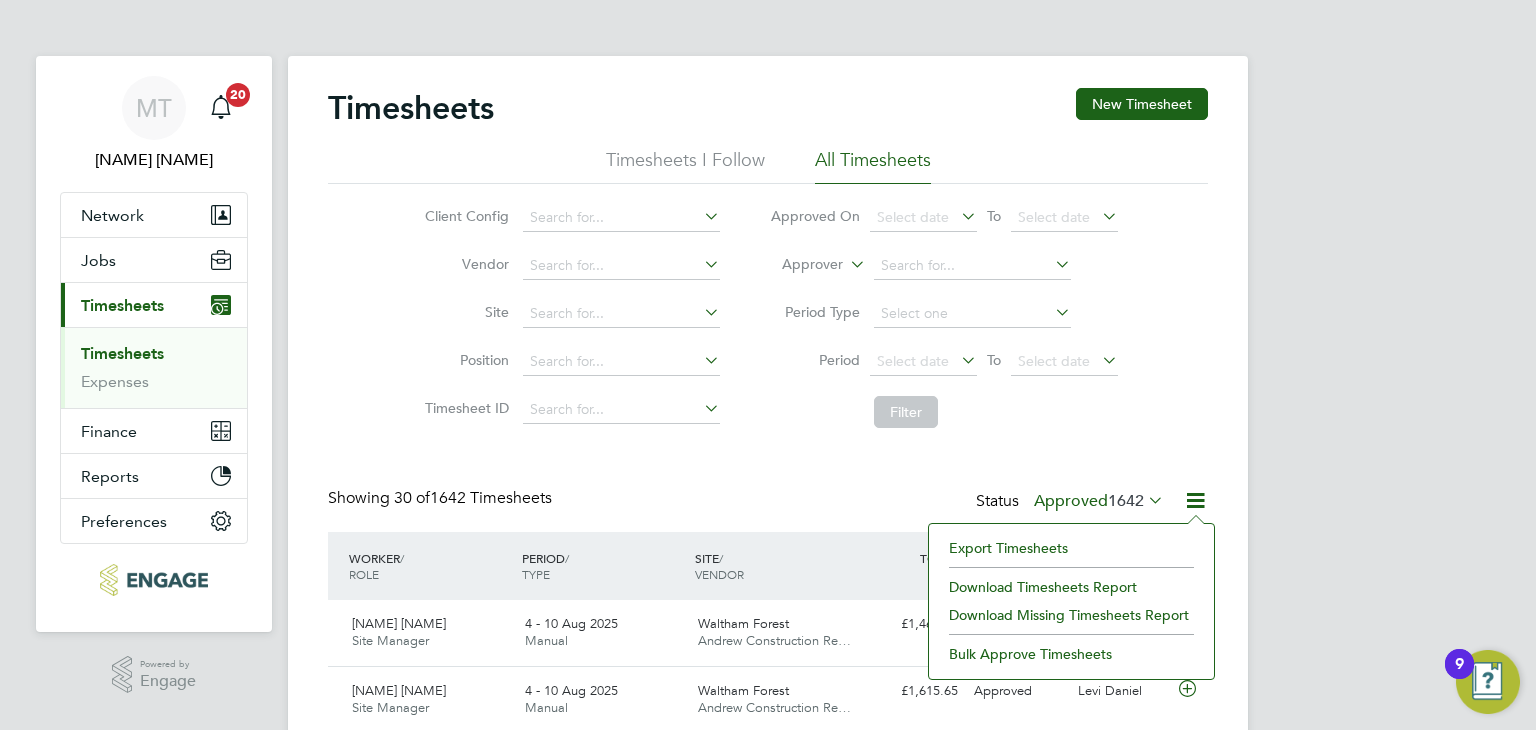 click on "Export Timesheets" 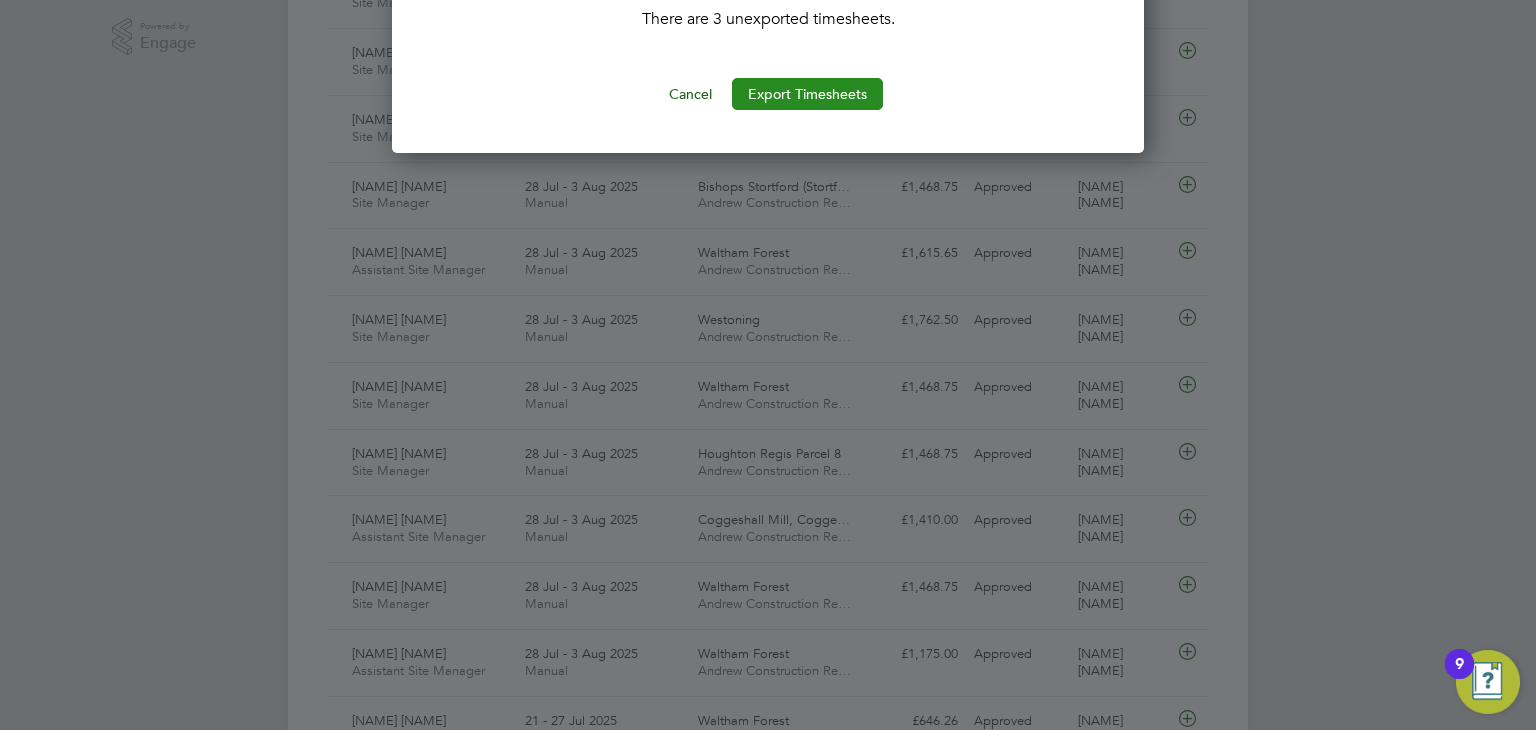 click on "Export Timesheets" at bounding box center (807, 94) 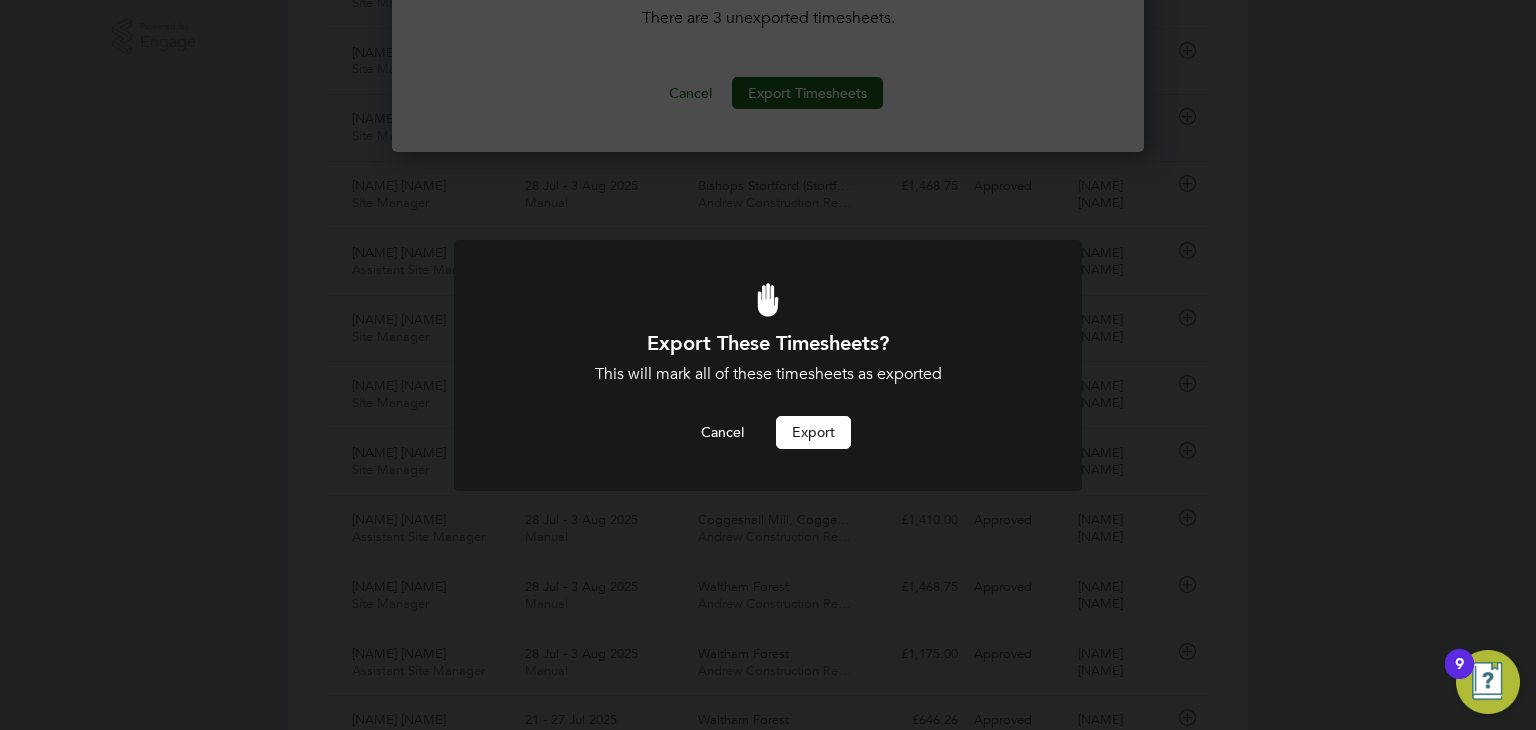 click on "Export" at bounding box center (813, 432) 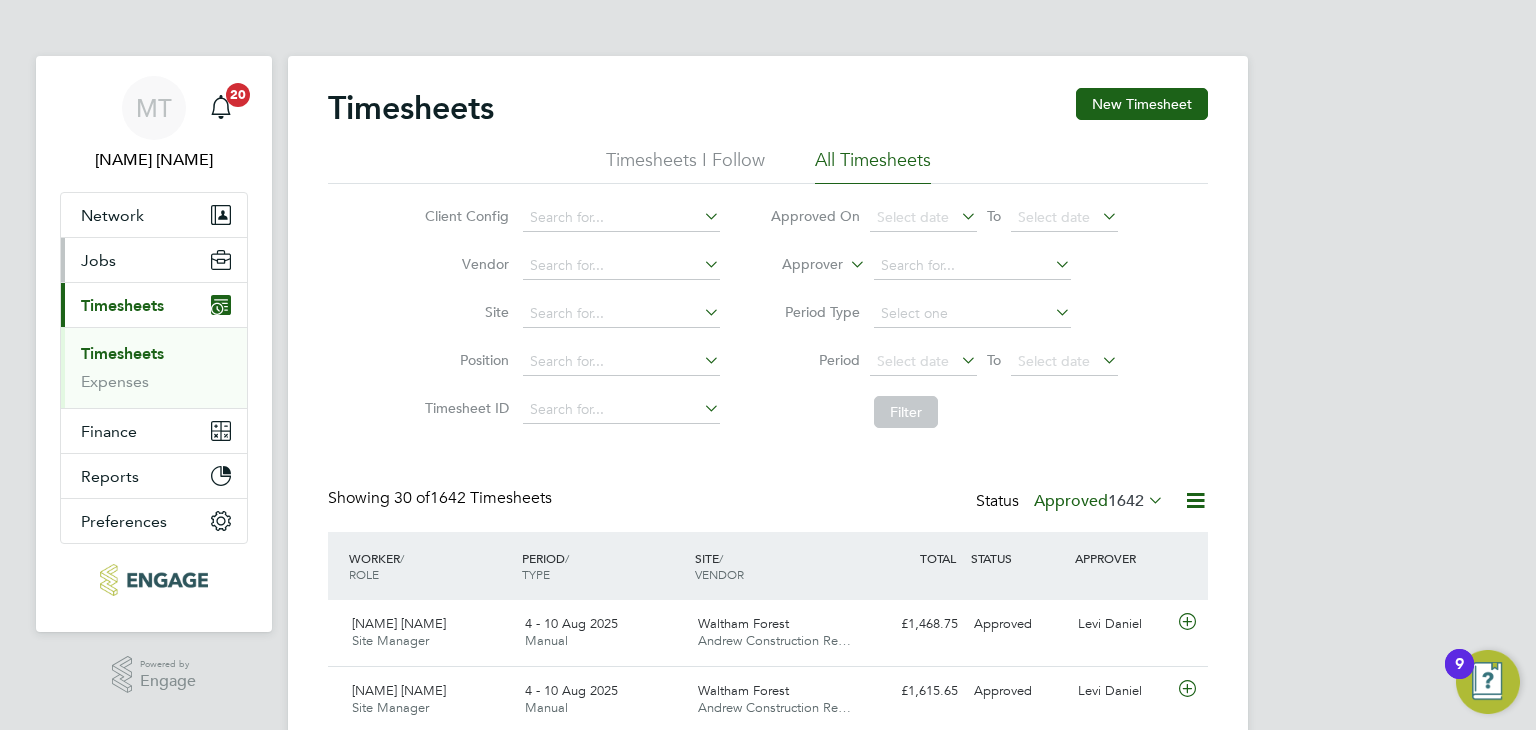 click on "Jobs" at bounding box center [98, 260] 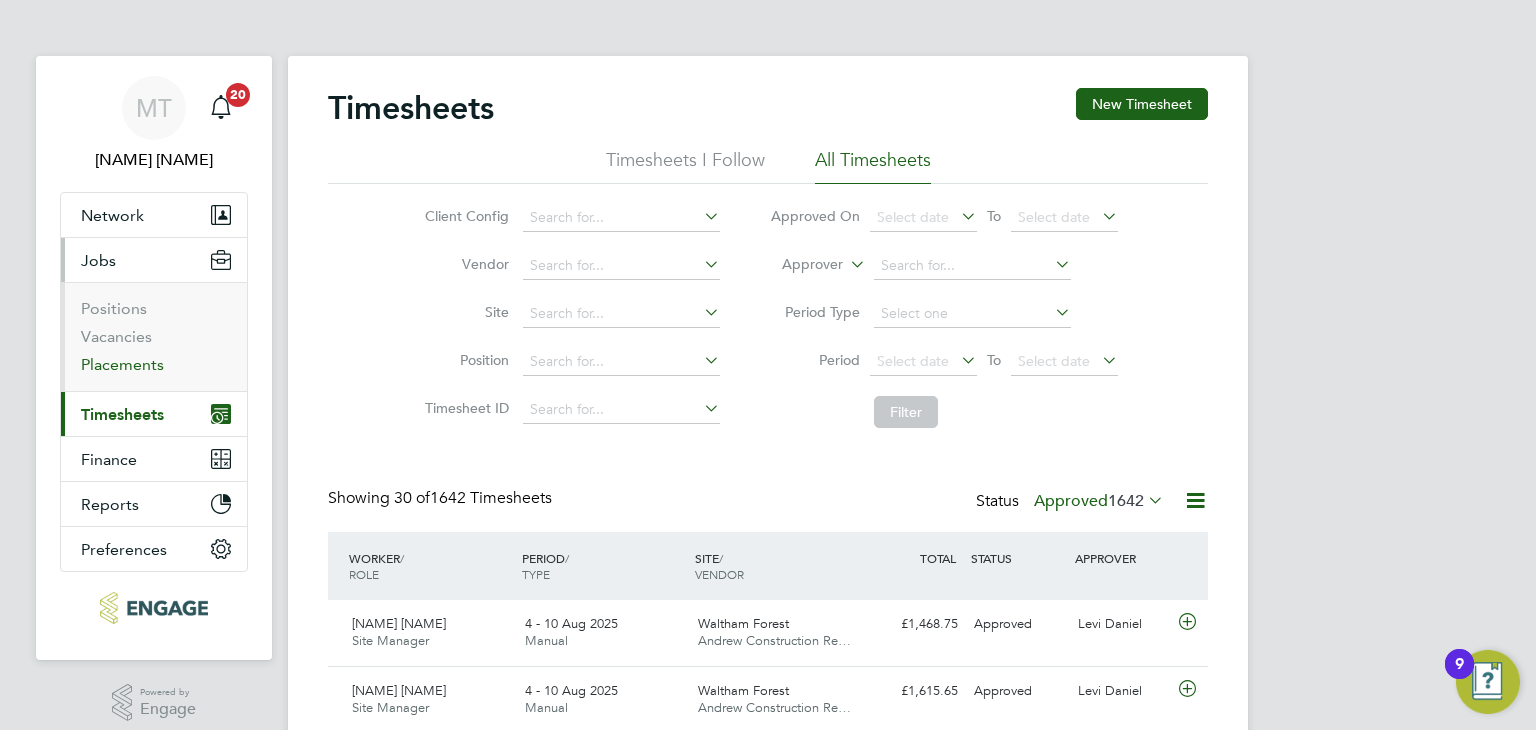 click on "Placements" at bounding box center [122, 364] 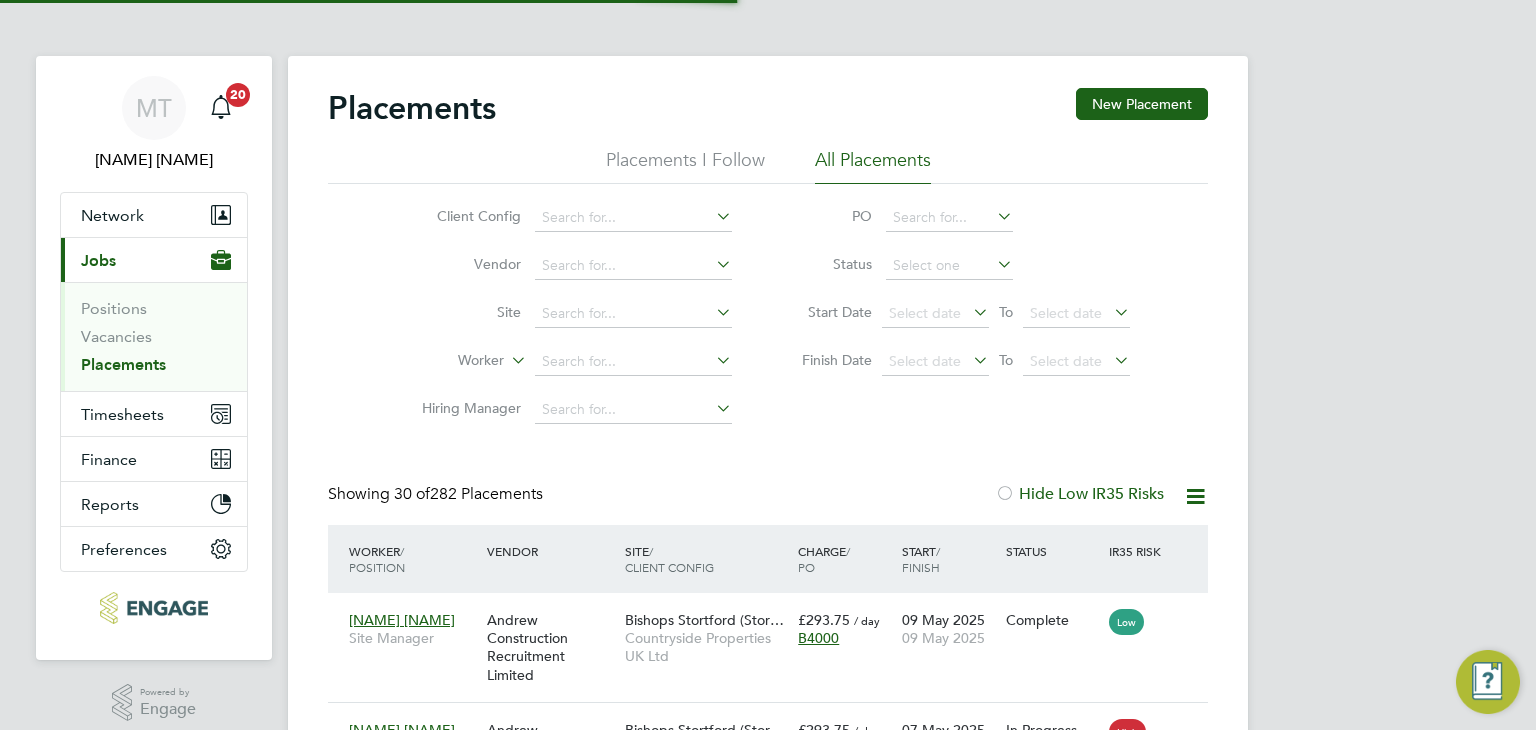 scroll, scrollTop: 9, scrollLeft: 9, axis: both 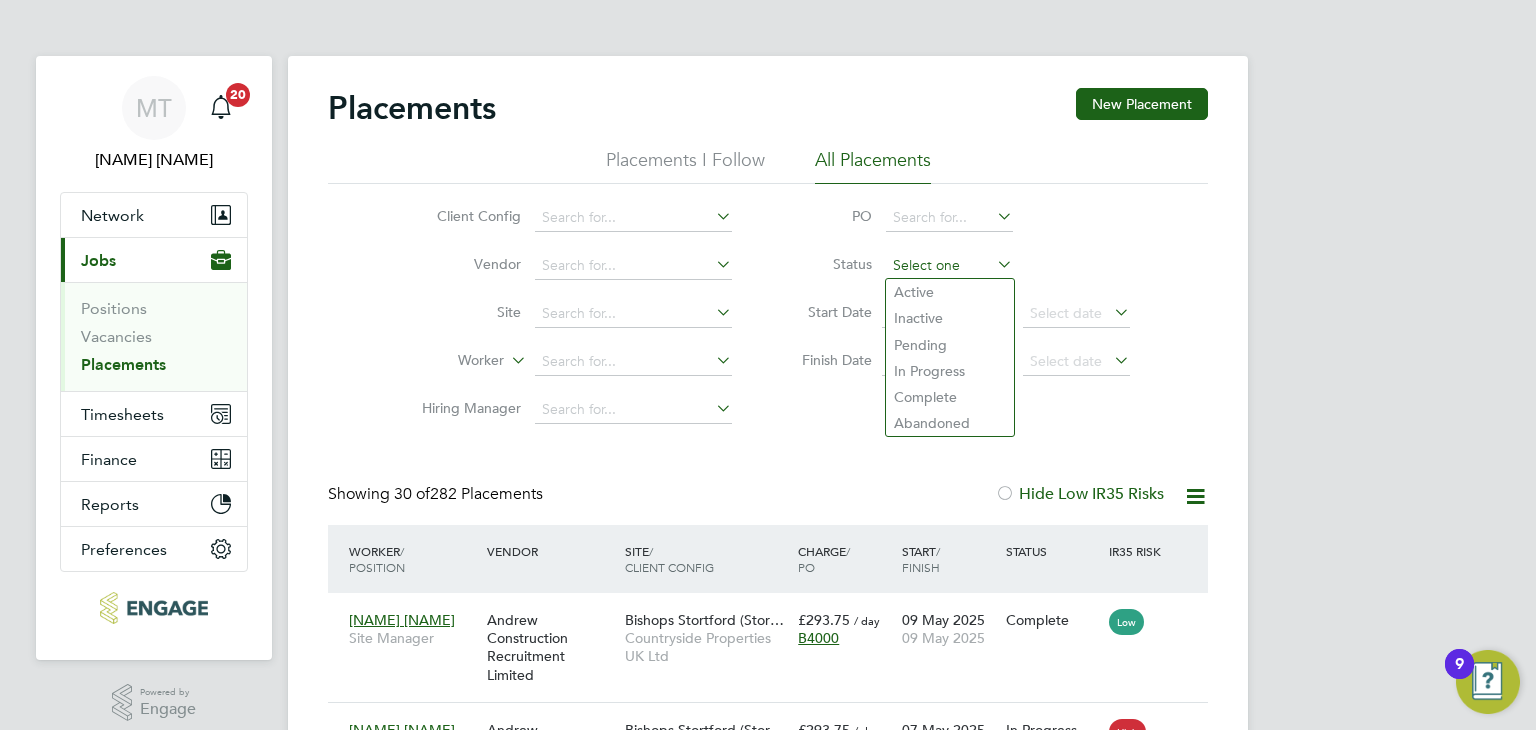 click 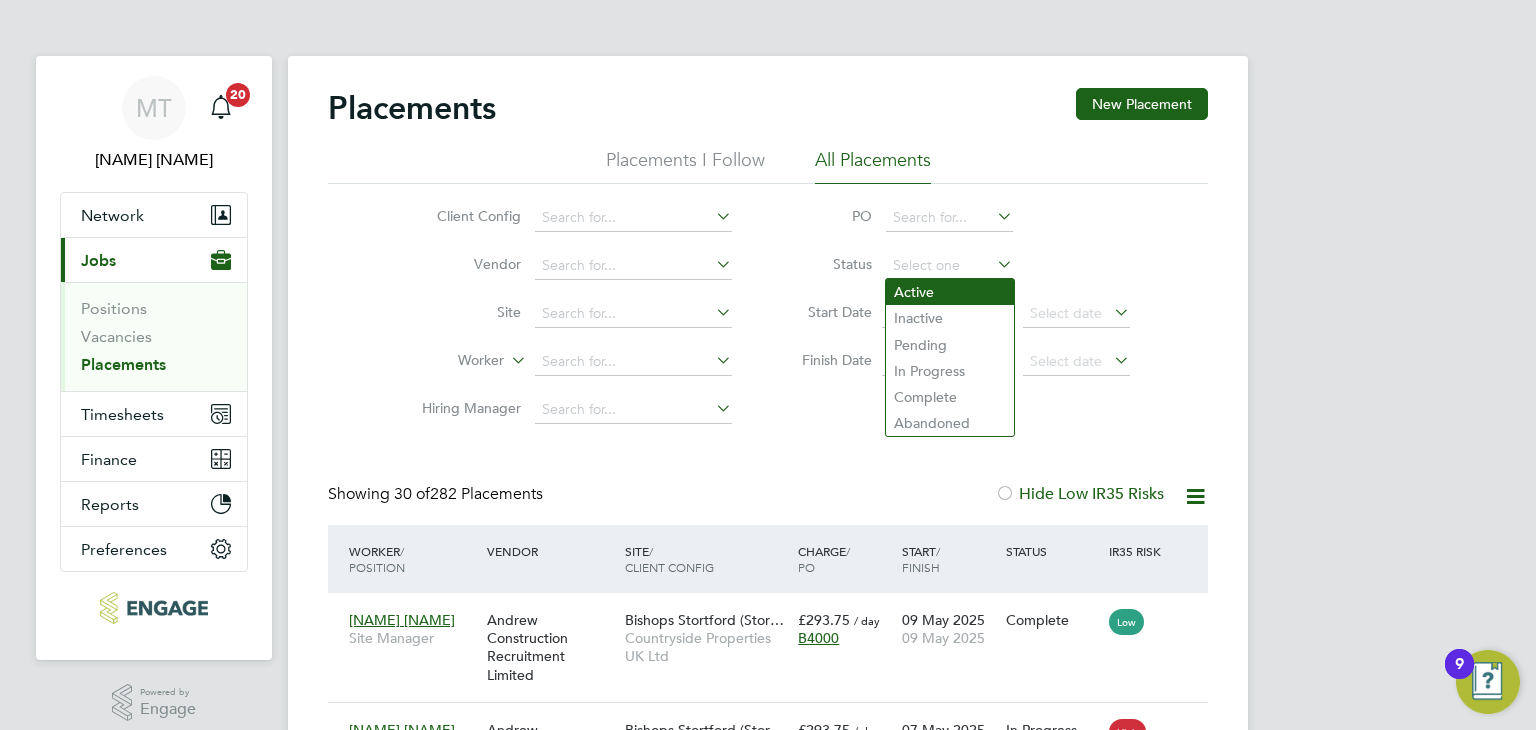 click on "Active" 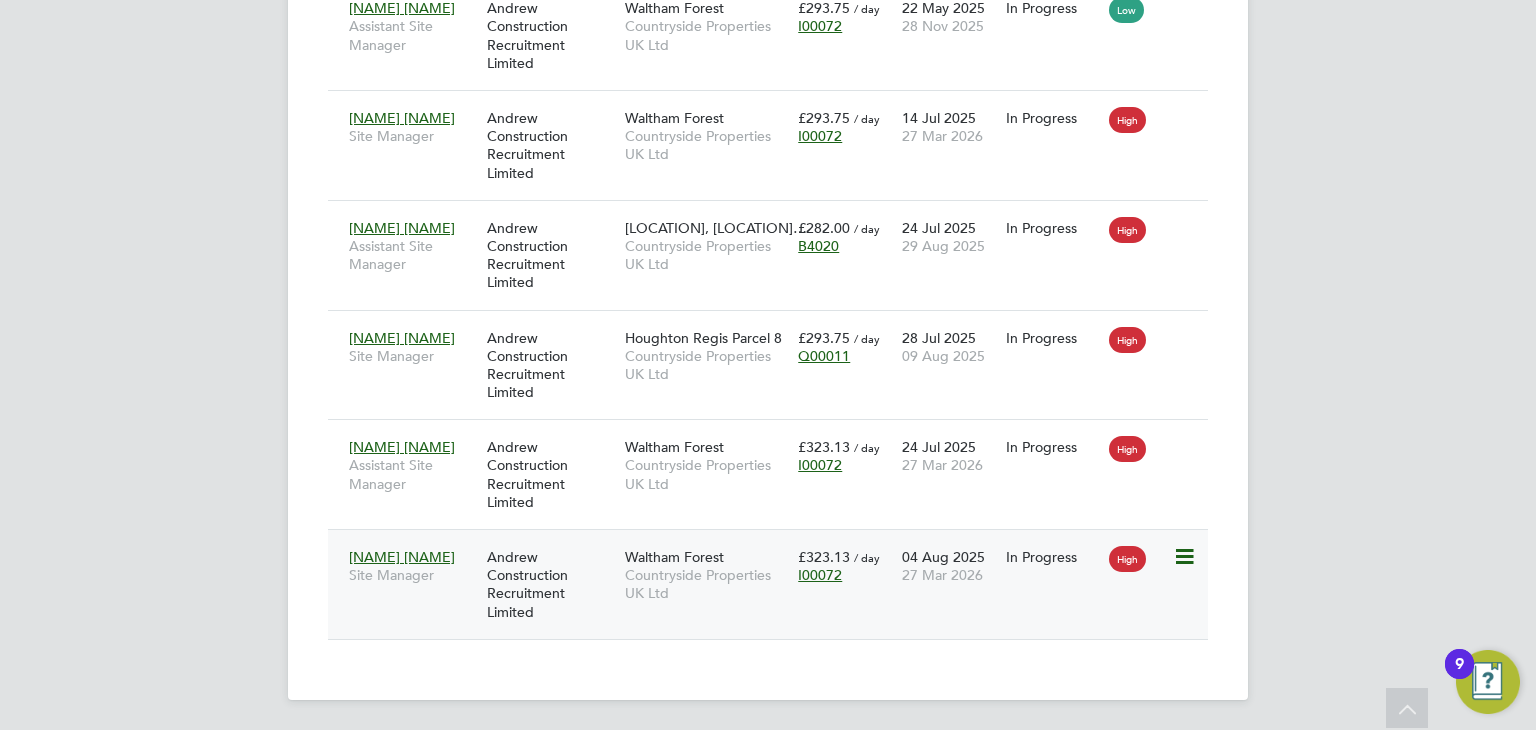 click on "Countryside Properties UK Ltd" 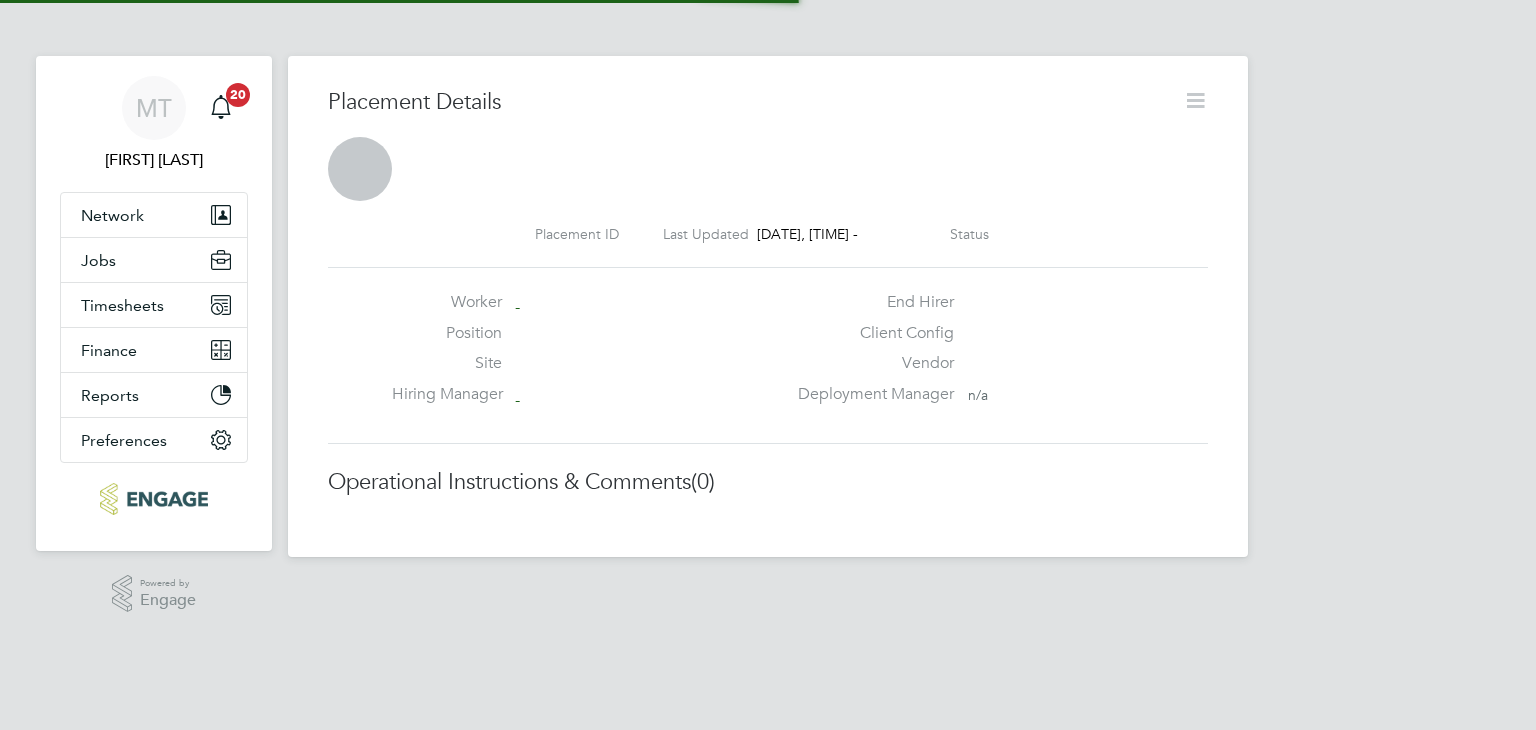 scroll, scrollTop: 0, scrollLeft: 0, axis: both 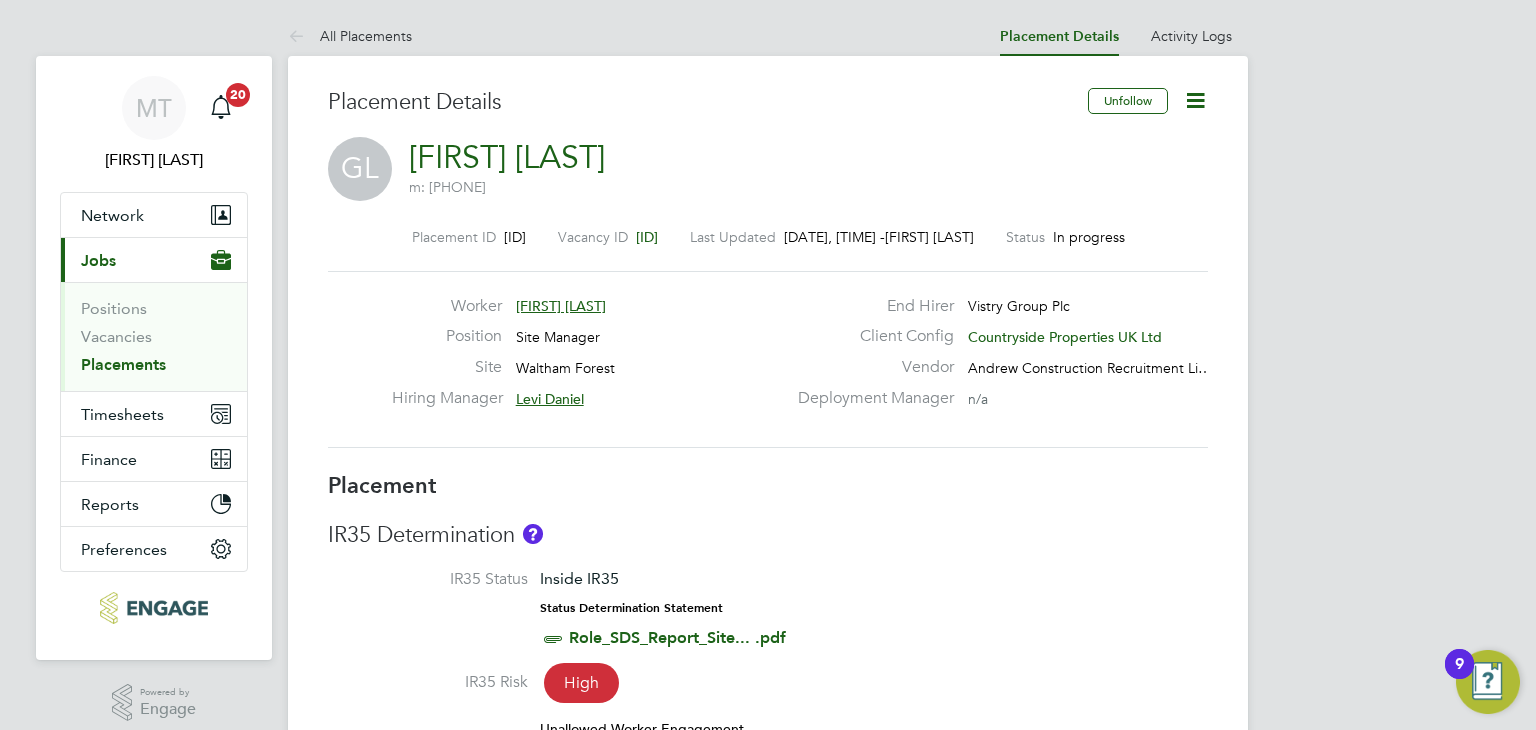 drag, startPoint x: 516, startPoint y: 235, endPoint x: 454, endPoint y: 240, distance: 62.201286 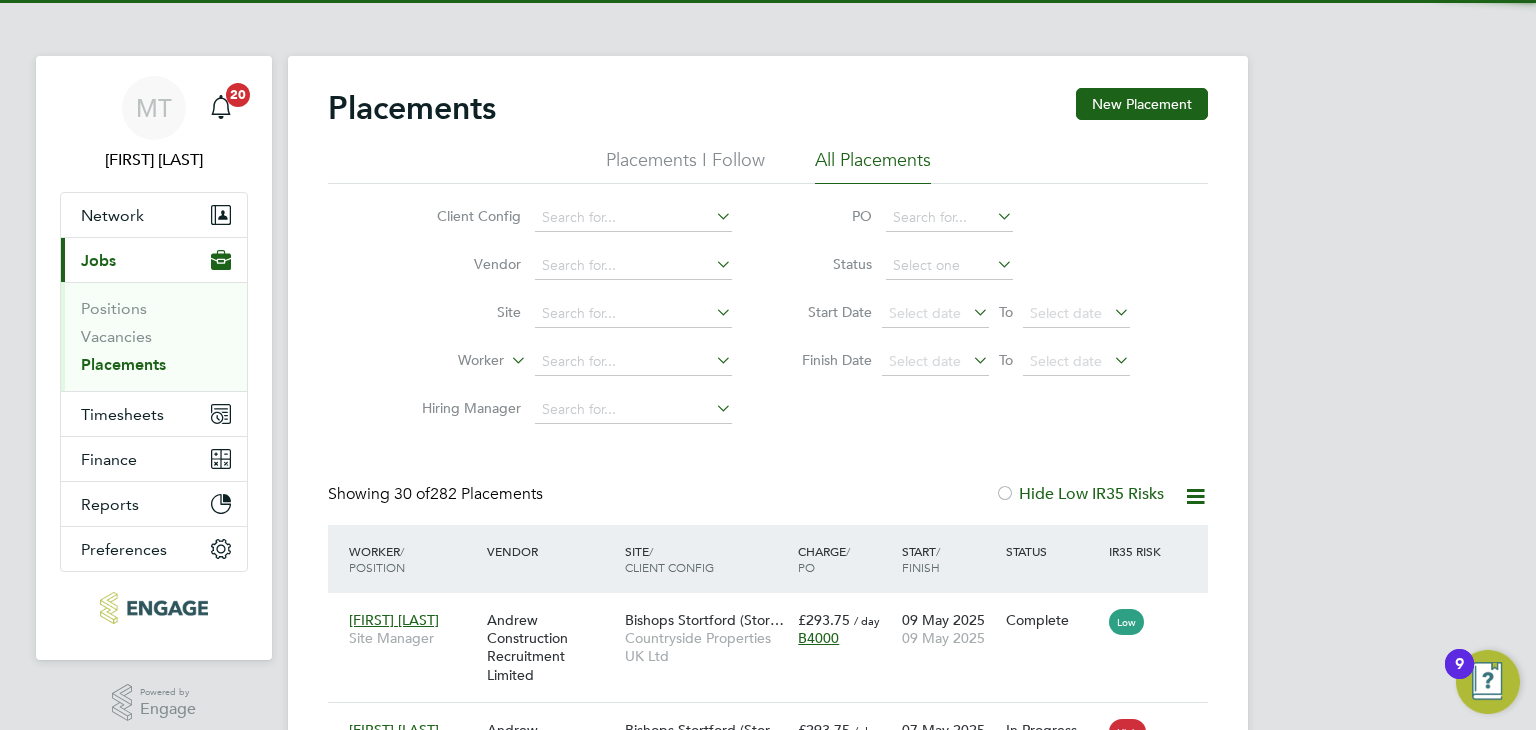 scroll, scrollTop: 9, scrollLeft: 9, axis: both 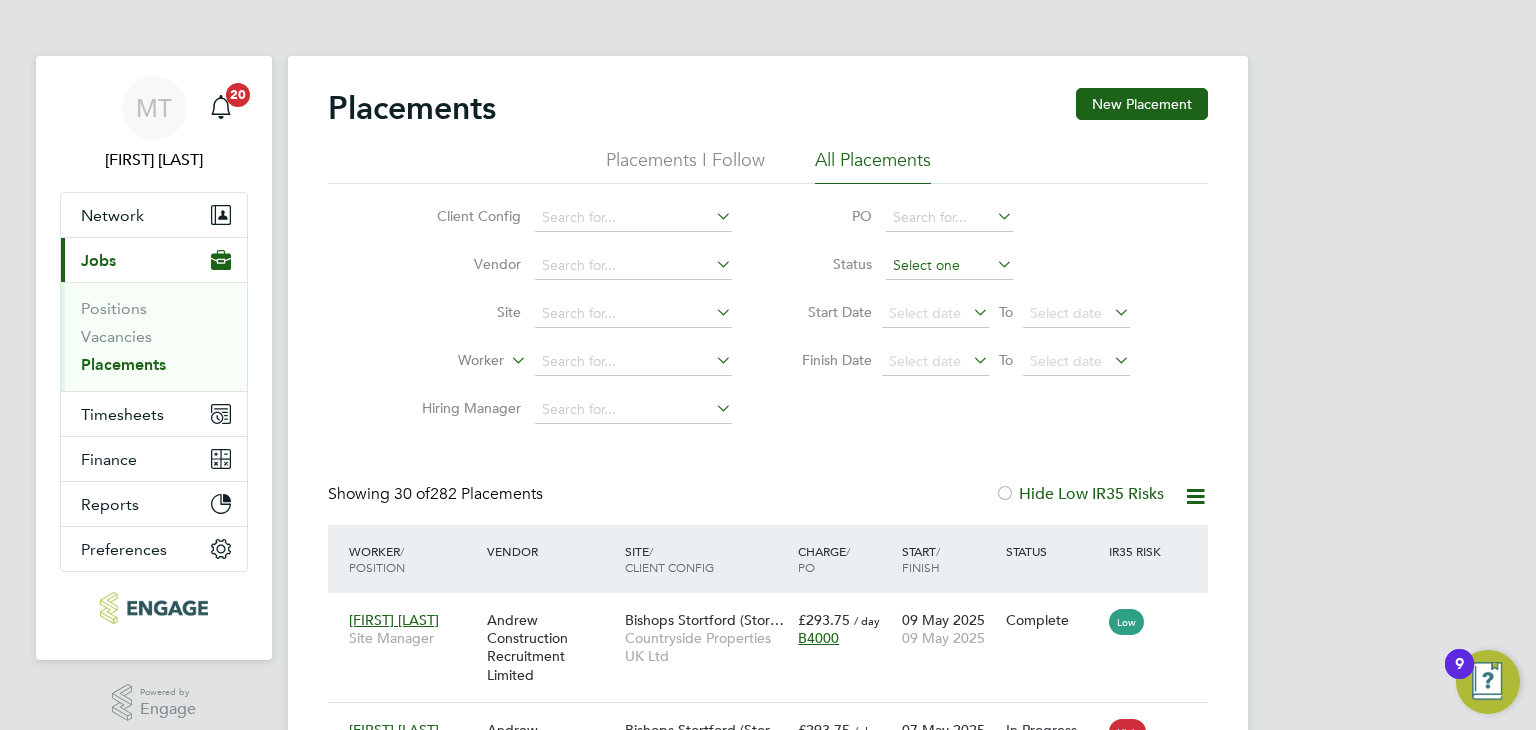 click 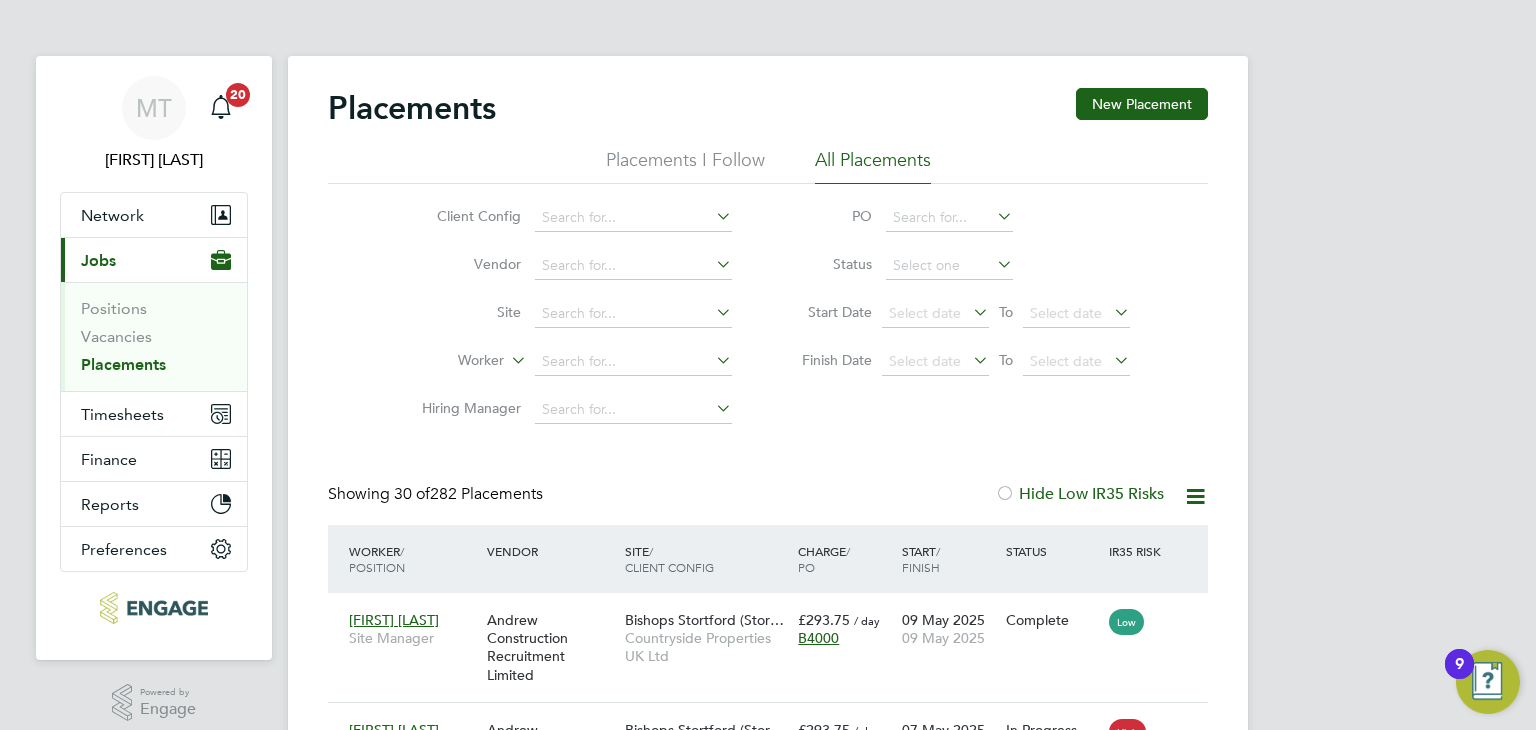 click on "Active" 